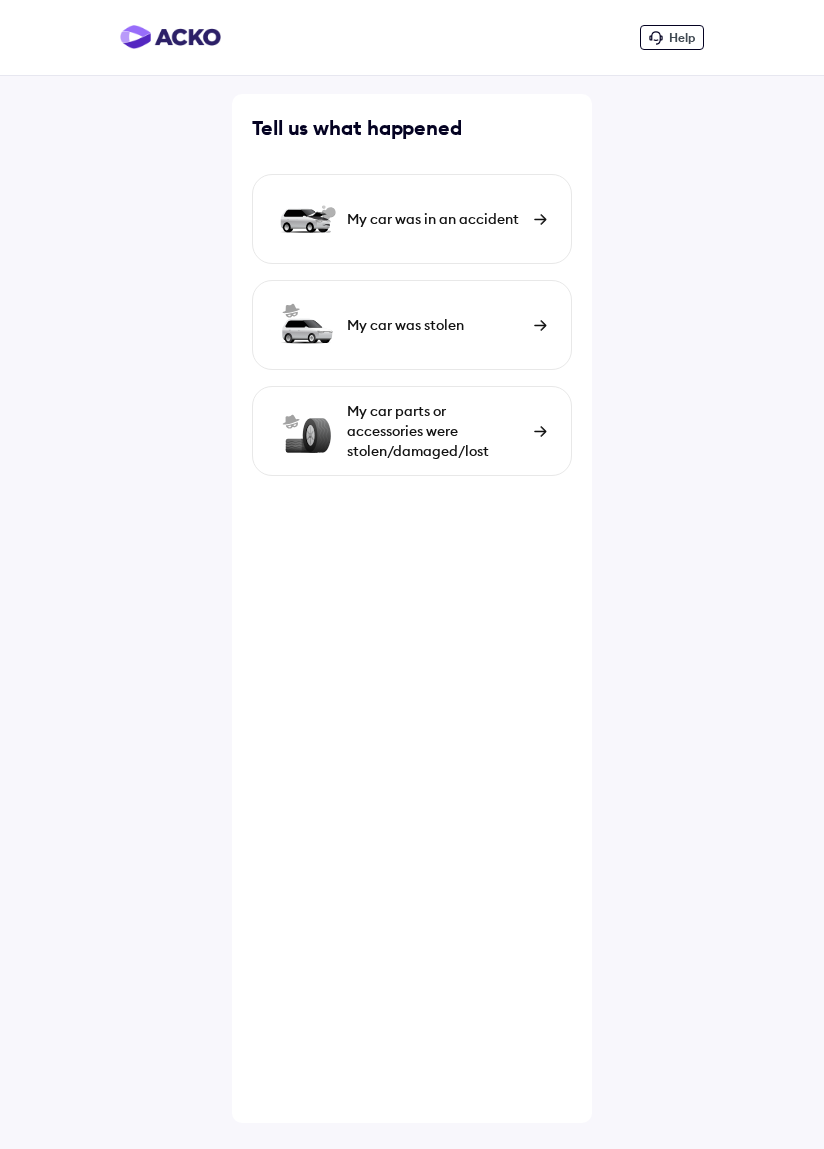 scroll, scrollTop: 0, scrollLeft: 0, axis: both 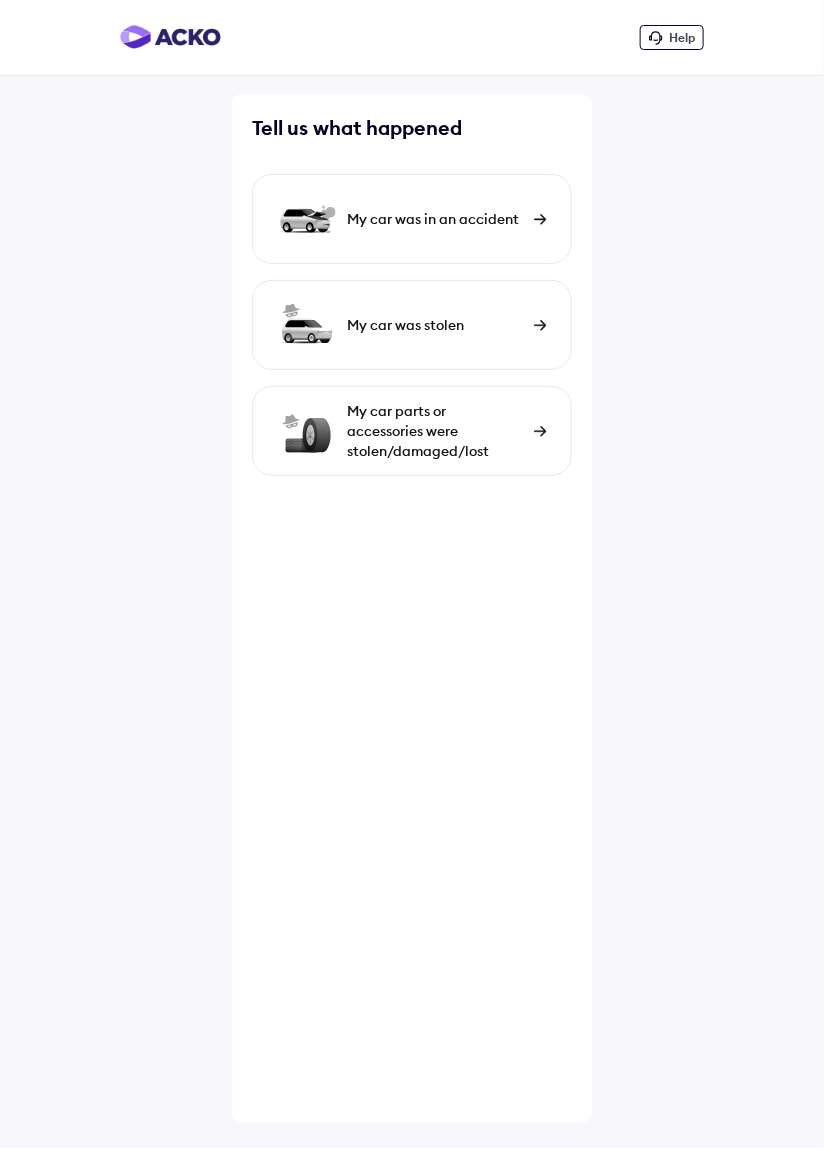 click at bounding box center [540, 431] 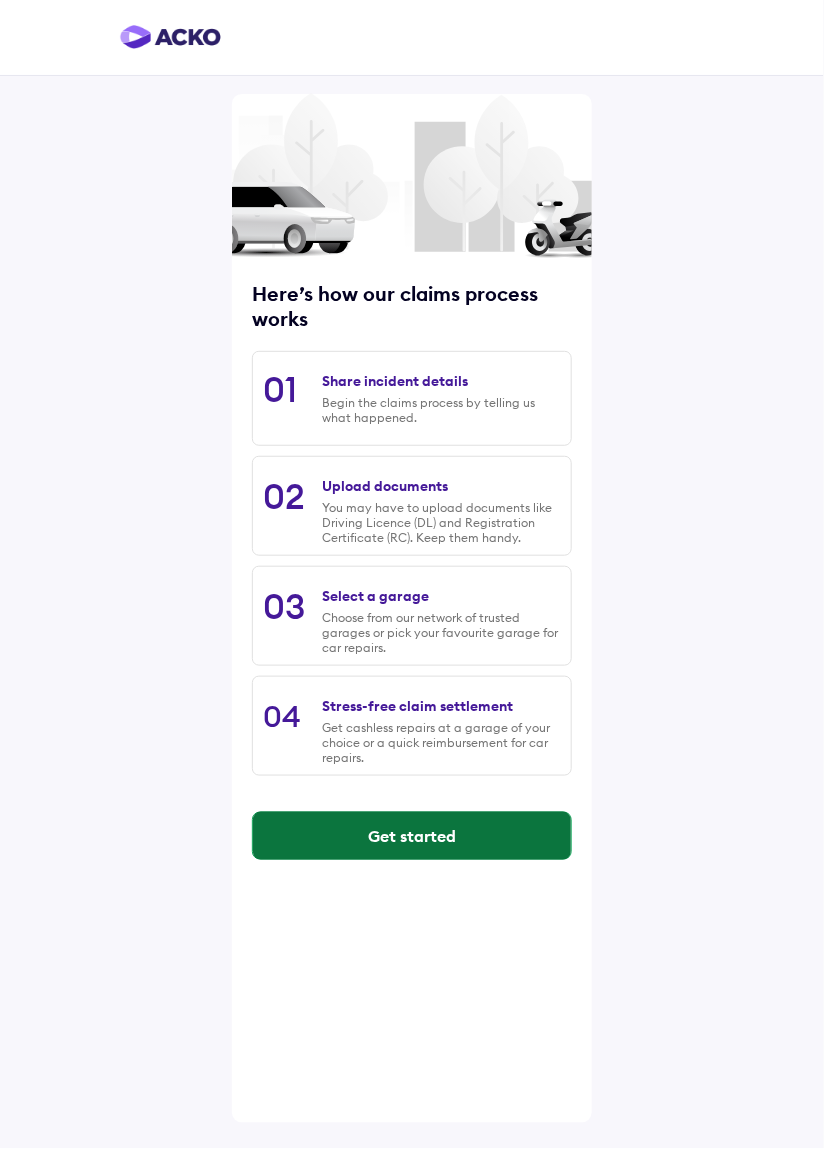 click on "Get started" at bounding box center (412, 836) 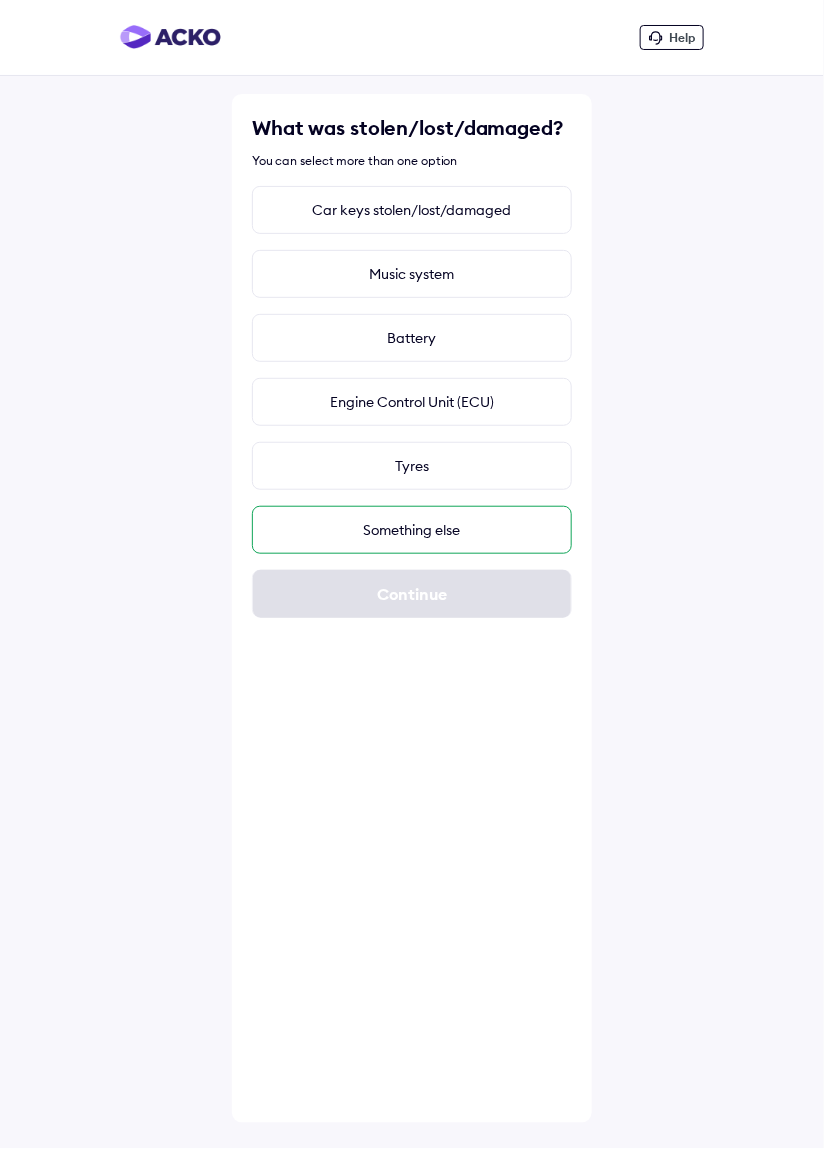 click on "Something else" at bounding box center (412, 530) 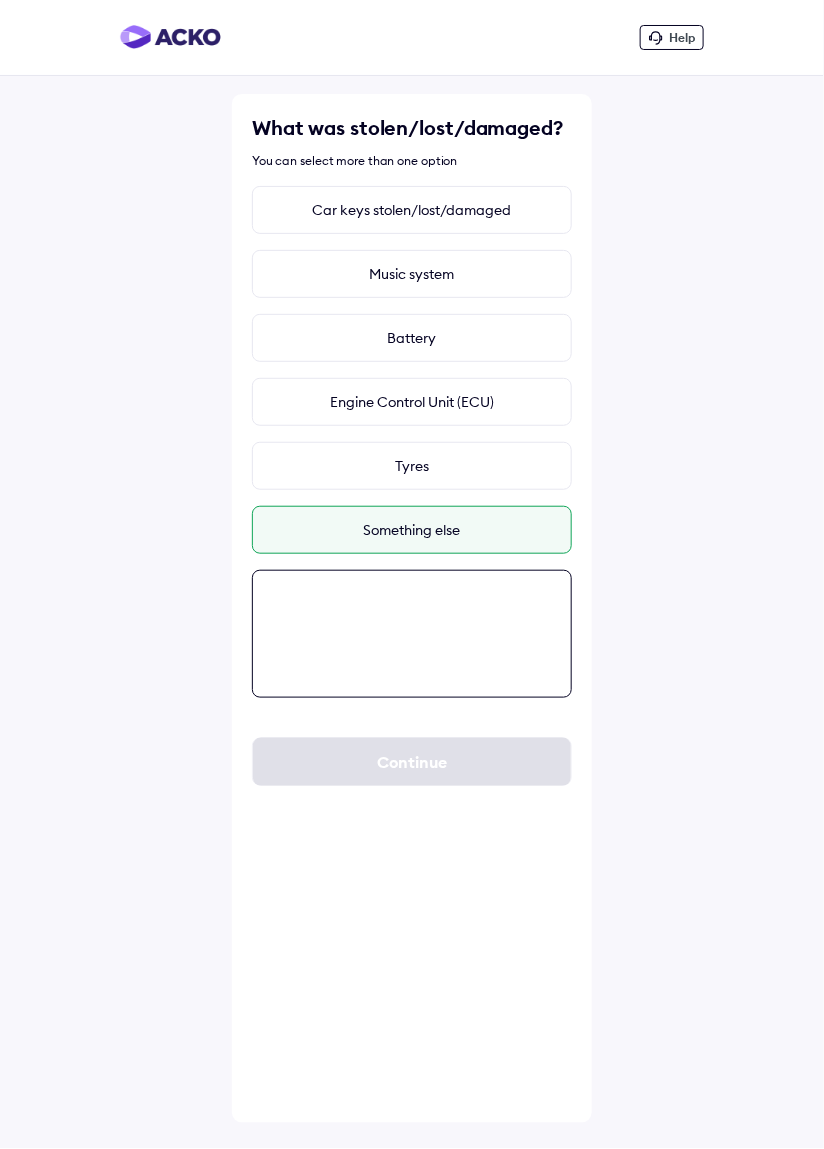 click at bounding box center [412, 634] 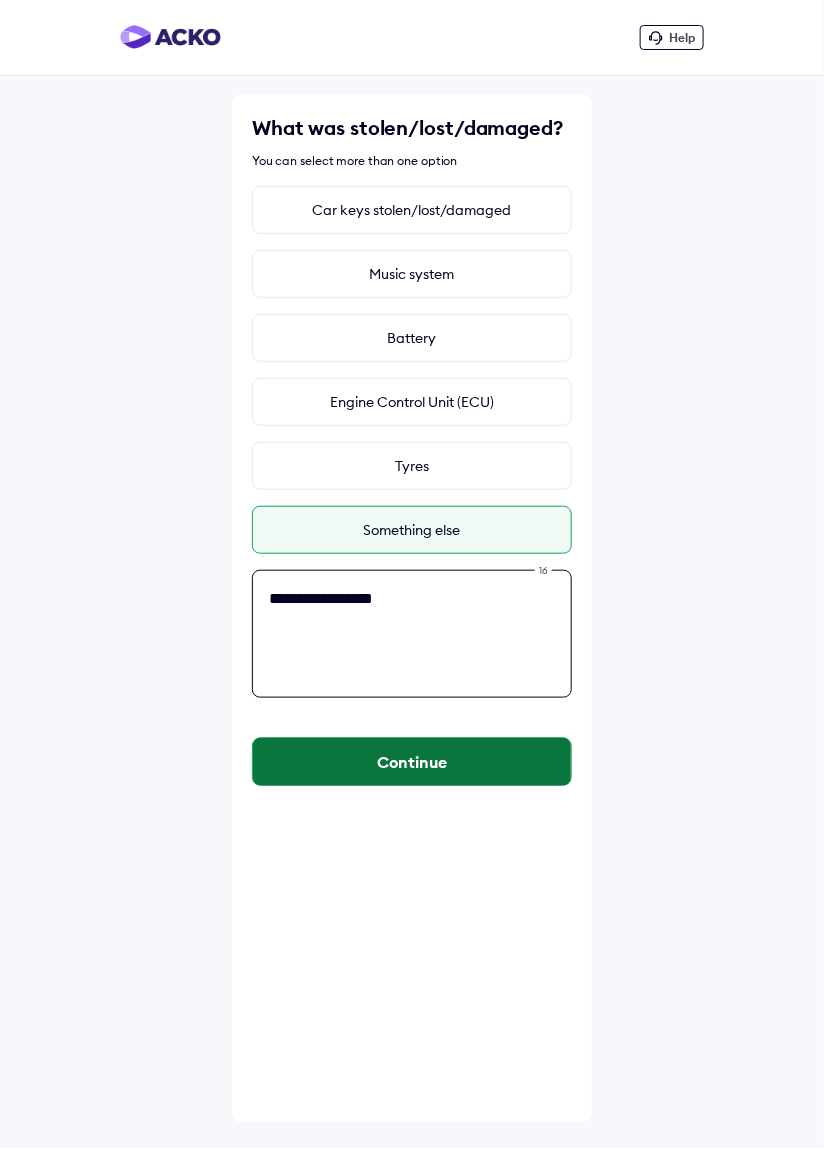 type on "**********" 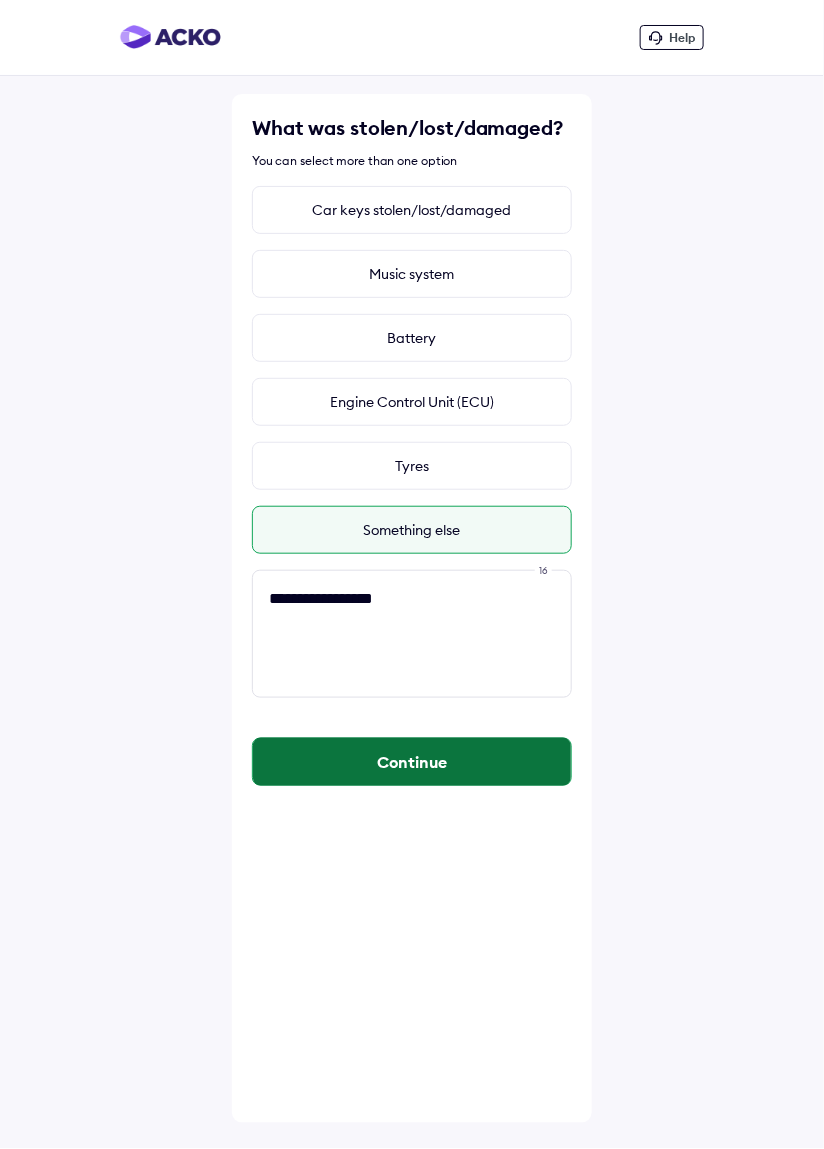click on "Continue" at bounding box center [412, 762] 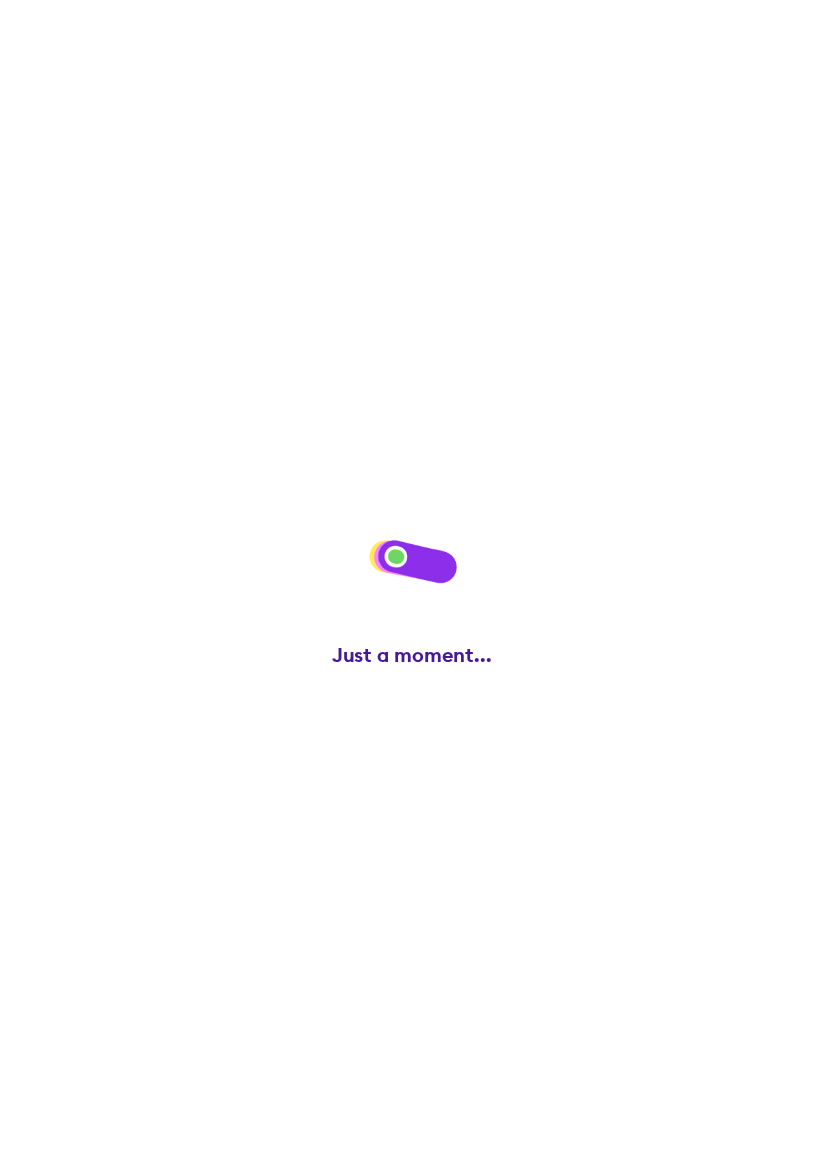 scroll, scrollTop: 0, scrollLeft: 0, axis: both 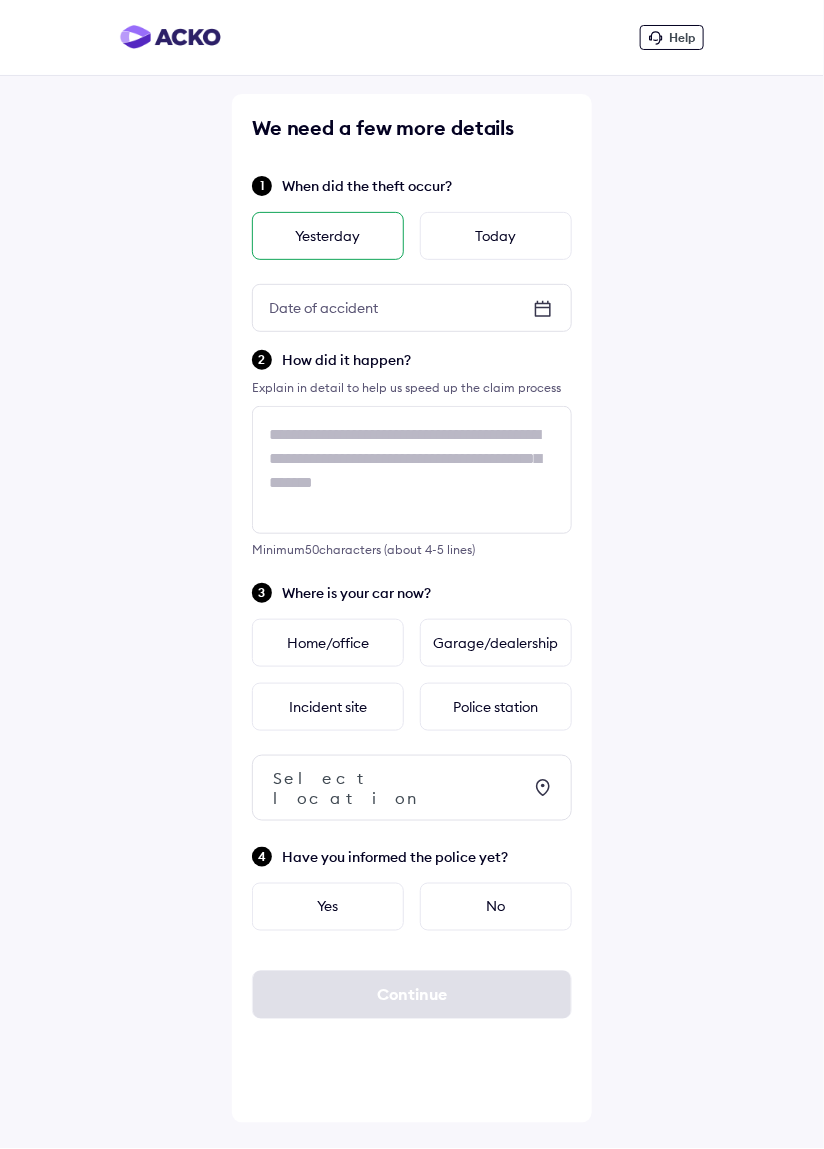 click on "Yesterday" at bounding box center (328, 236) 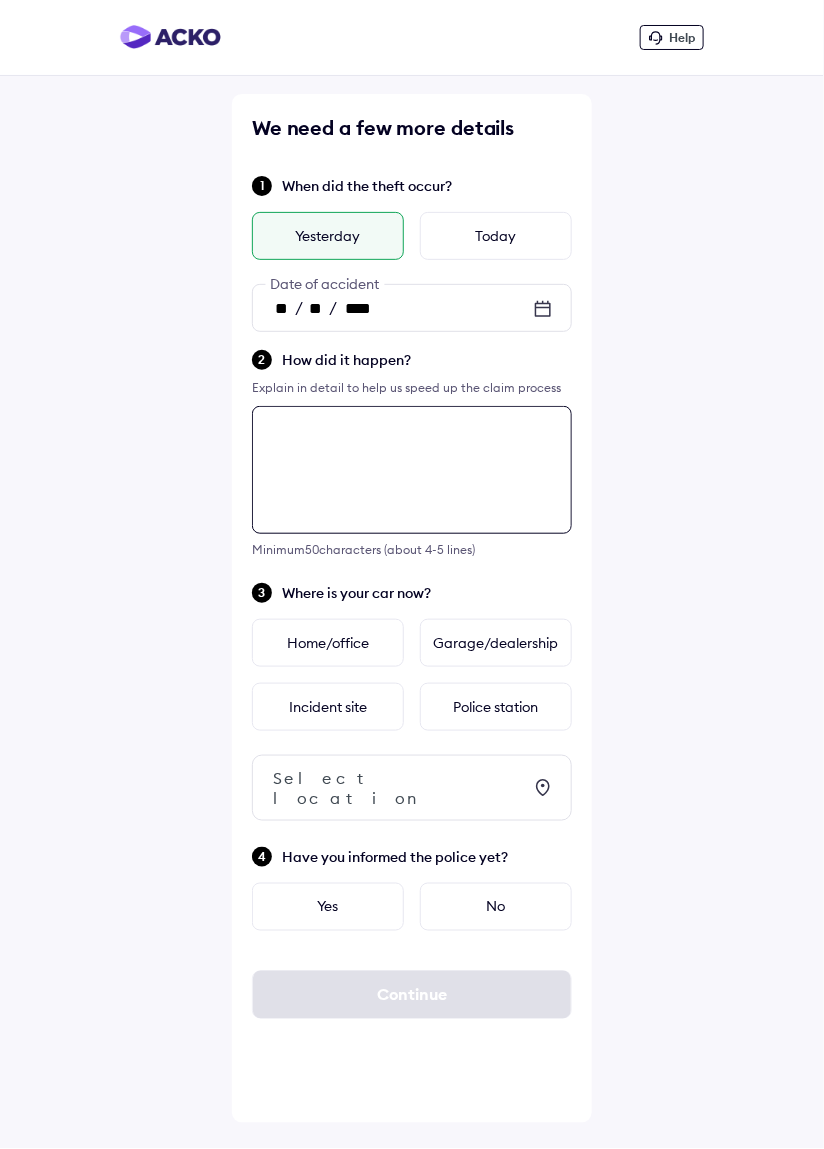 click at bounding box center (412, 470) 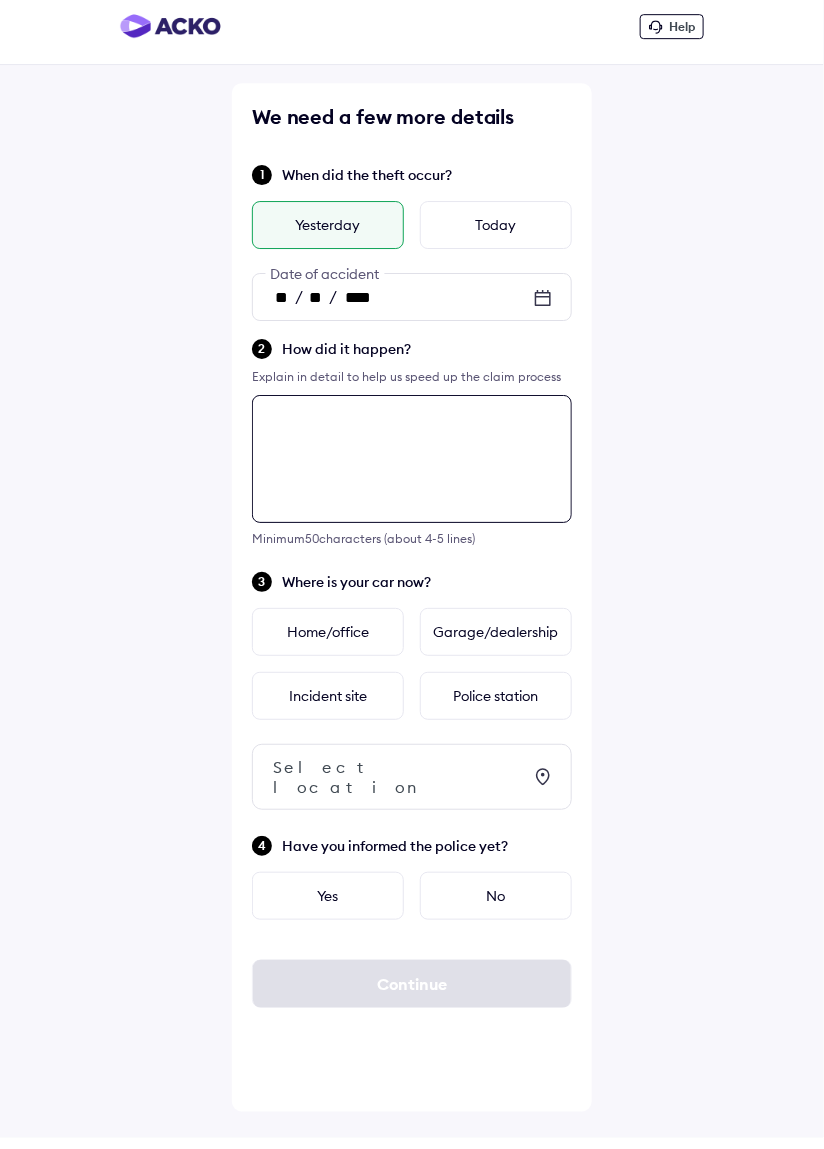 scroll, scrollTop: 95, scrollLeft: 0, axis: vertical 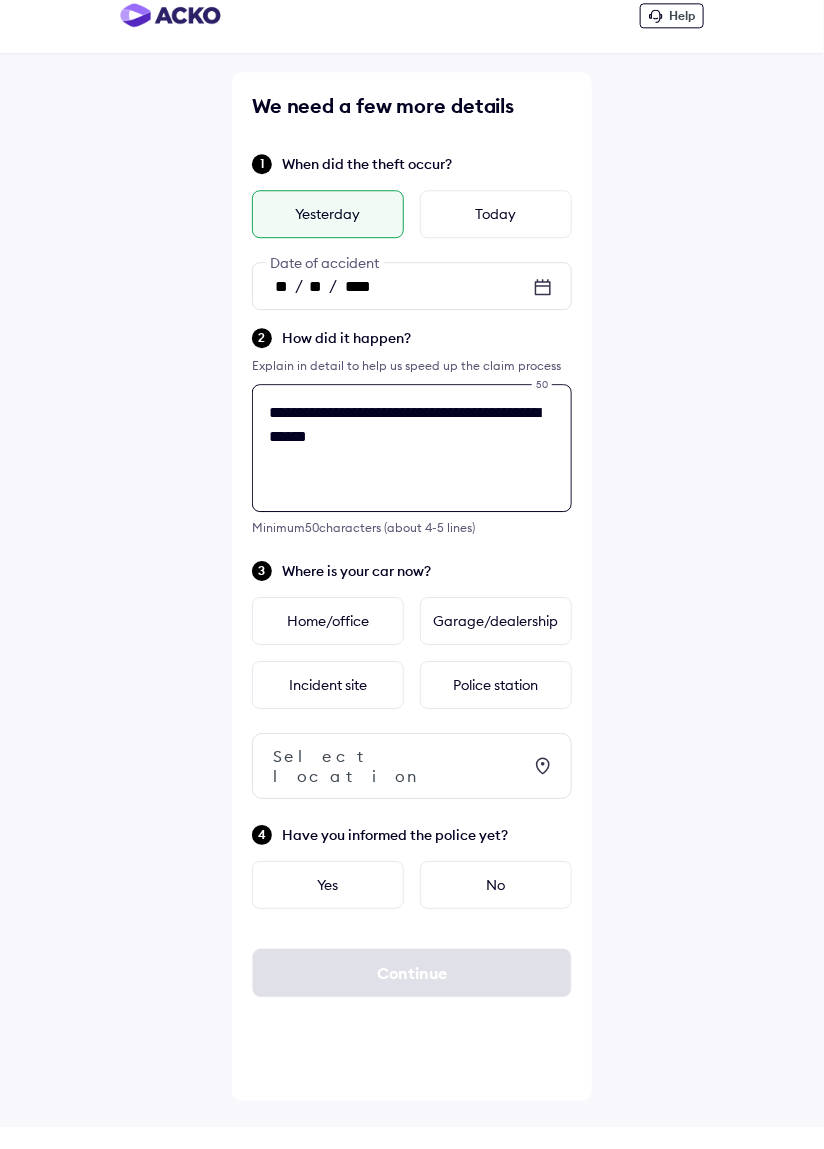 type on "**********" 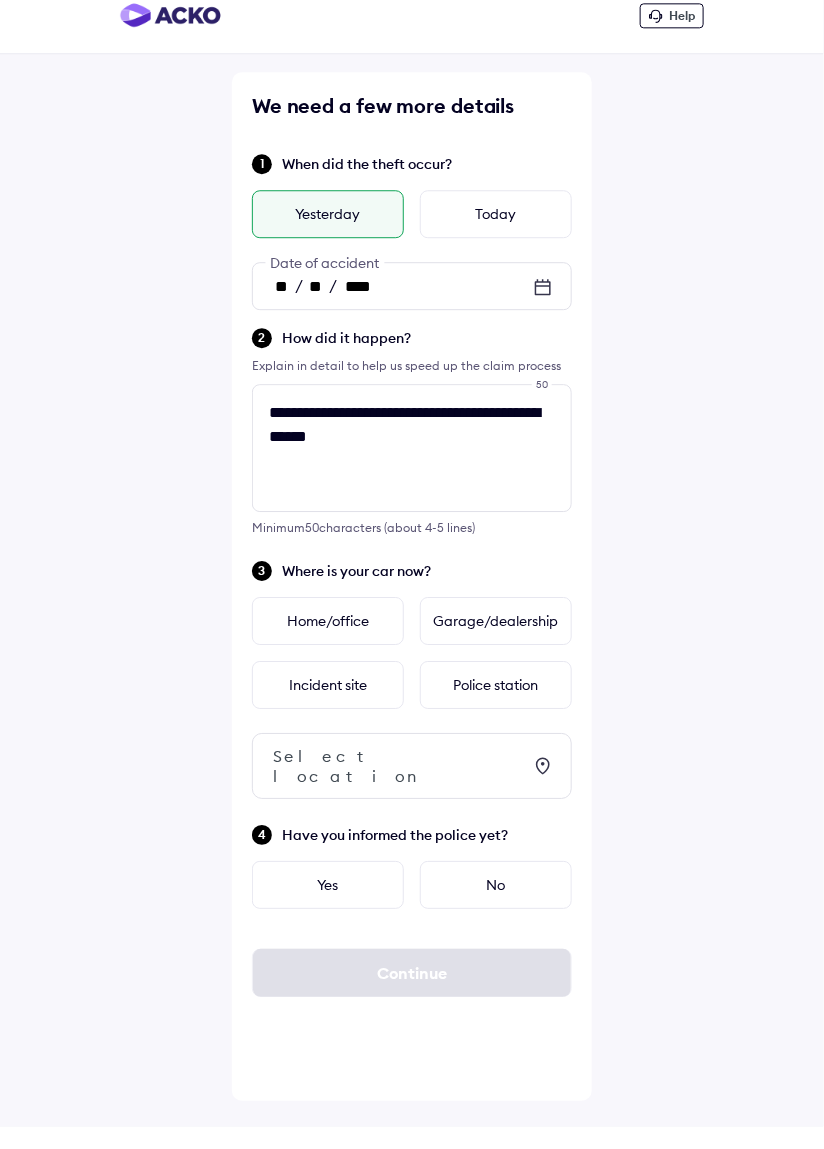 click on "**********" at bounding box center (412, 574) 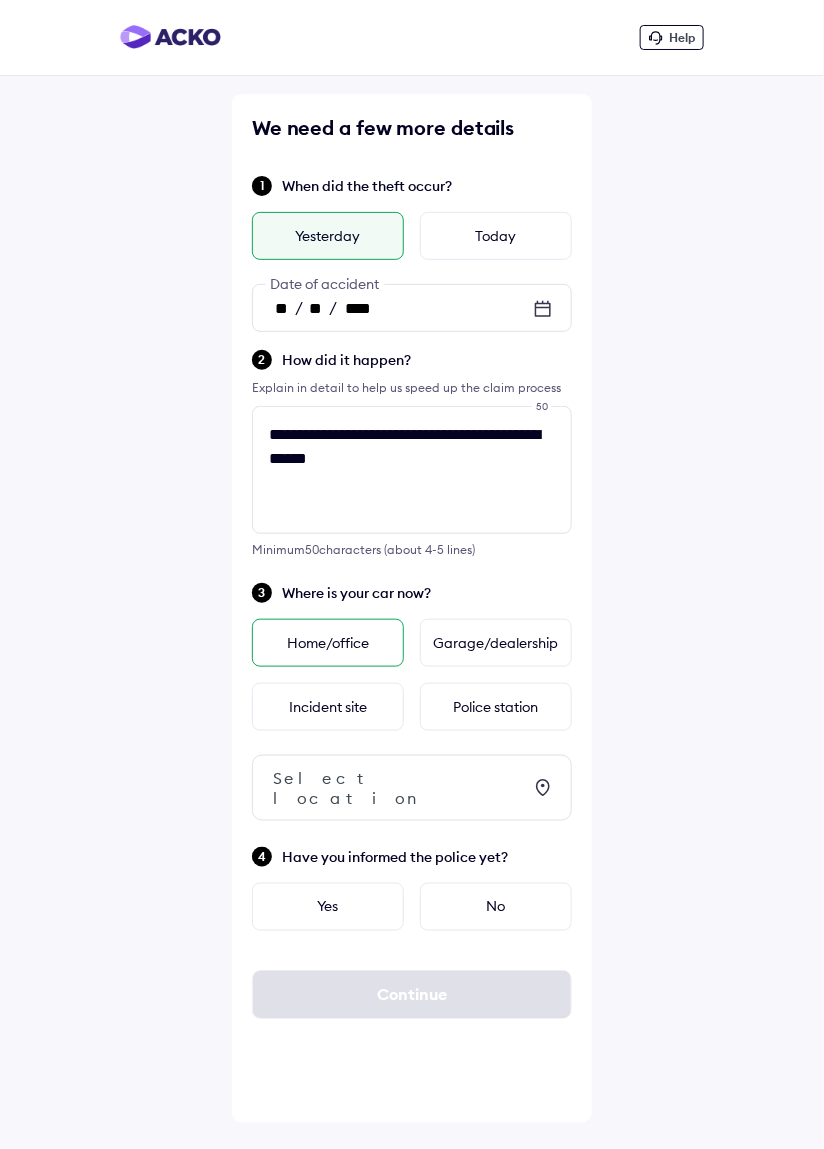 click on "Home/office" at bounding box center (328, 643) 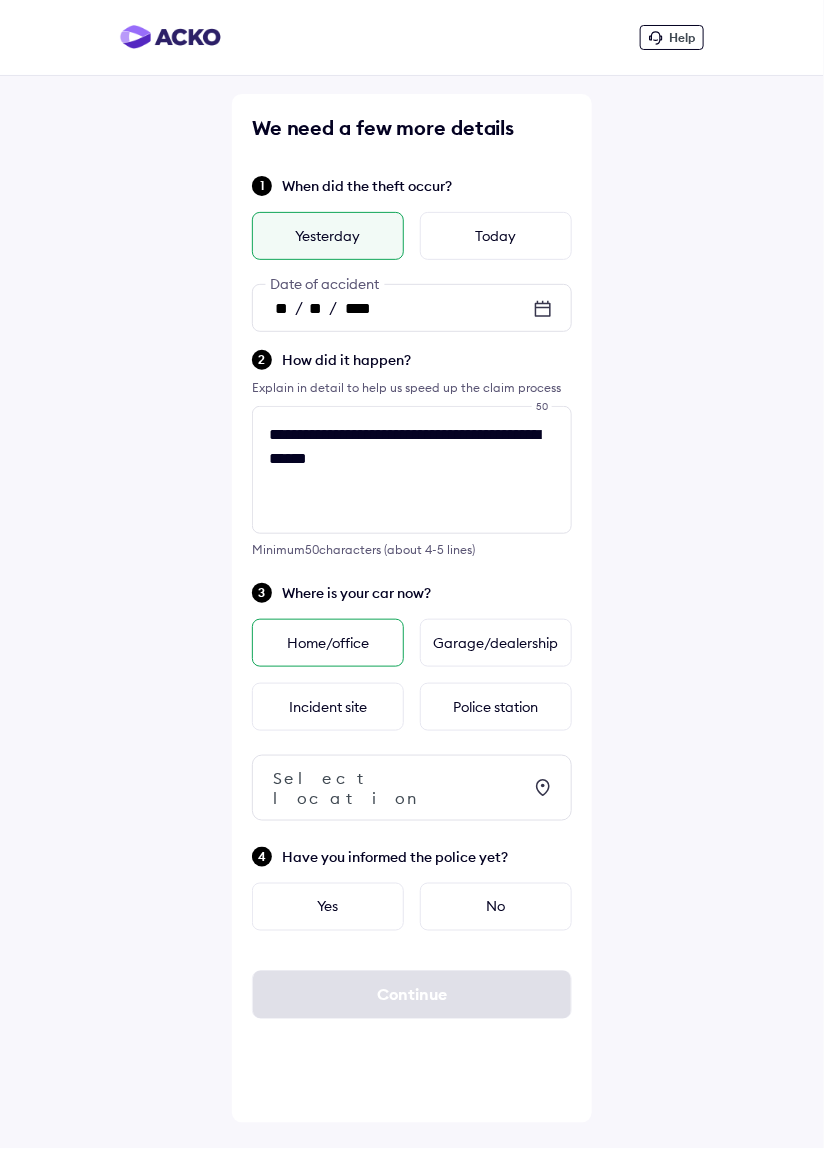 scroll, scrollTop: 0, scrollLeft: 0, axis: both 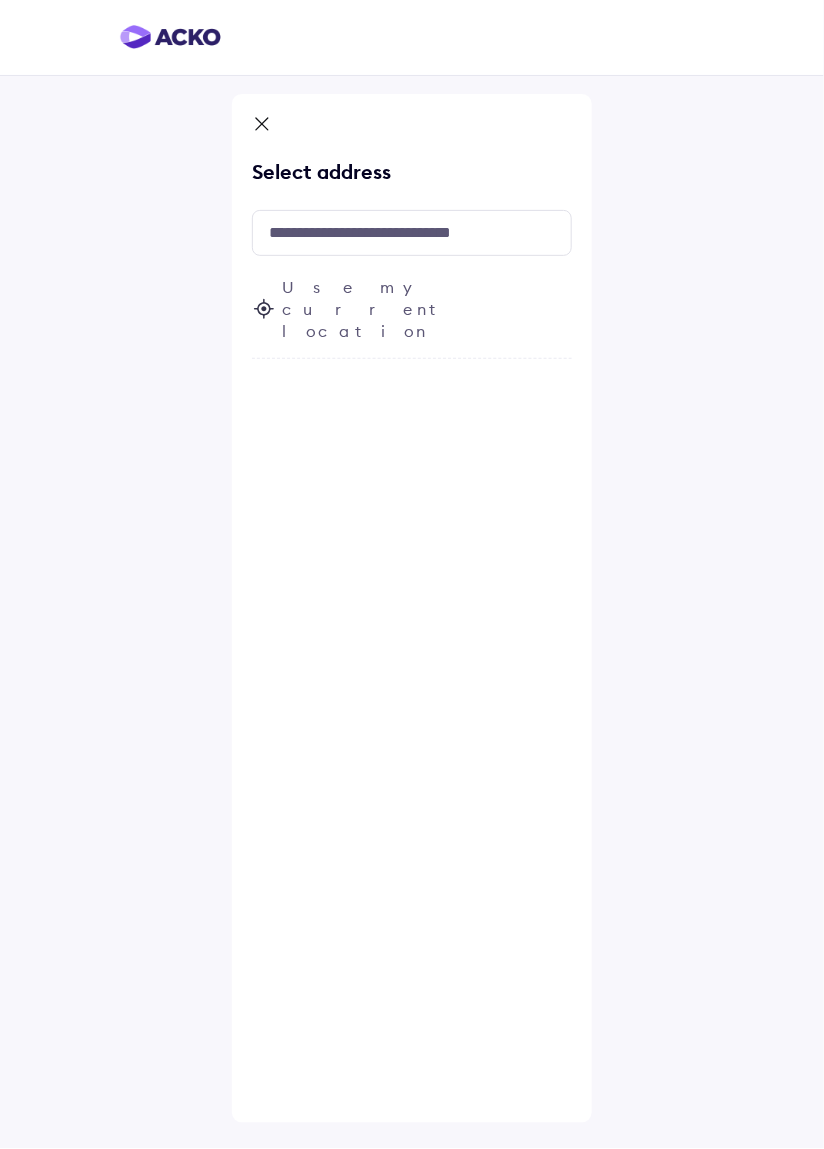 click on "Use my current location" at bounding box center [427, 309] 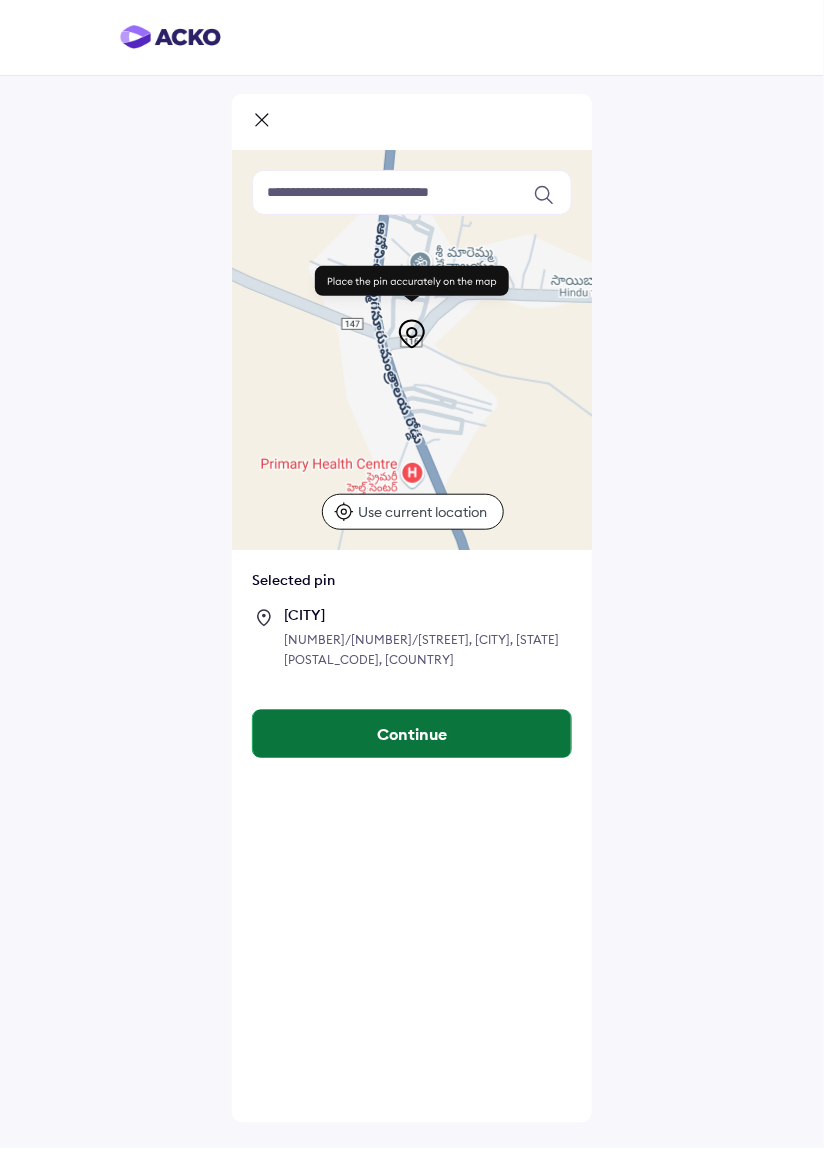 click on "Continue" at bounding box center (412, 734) 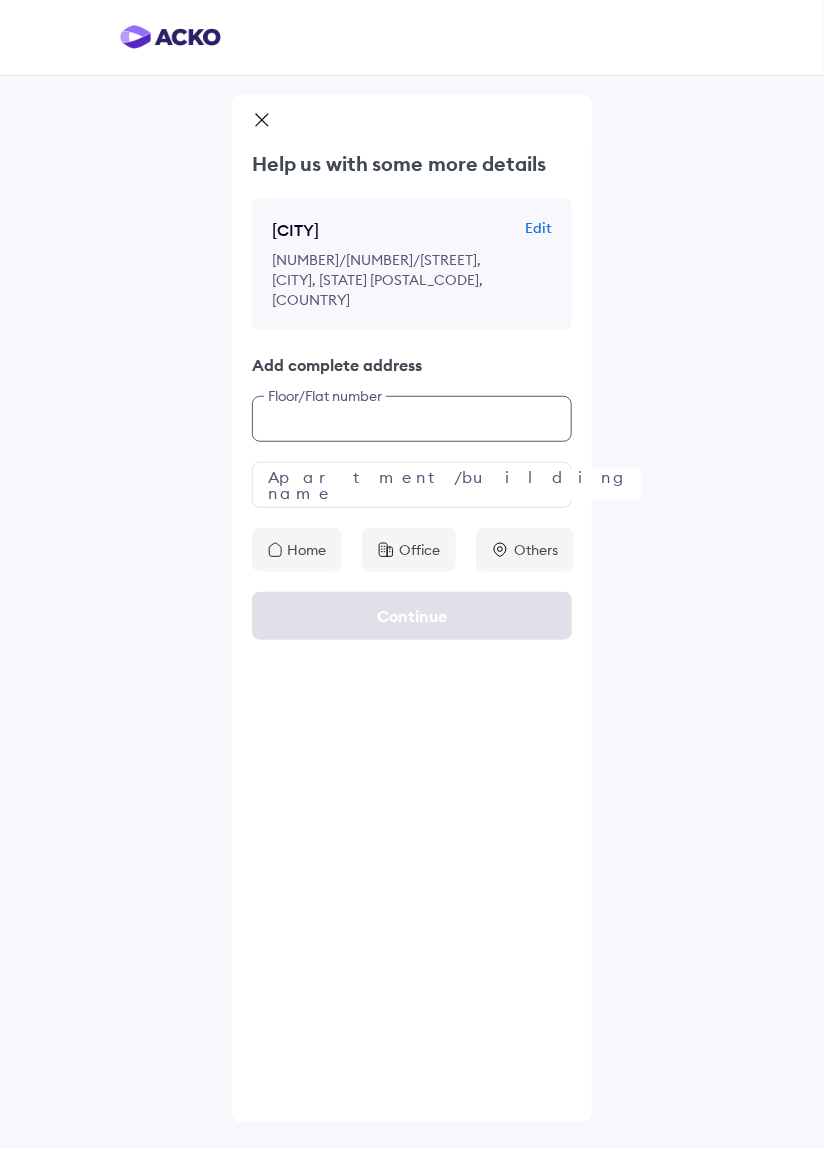 click at bounding box center [412, 419] 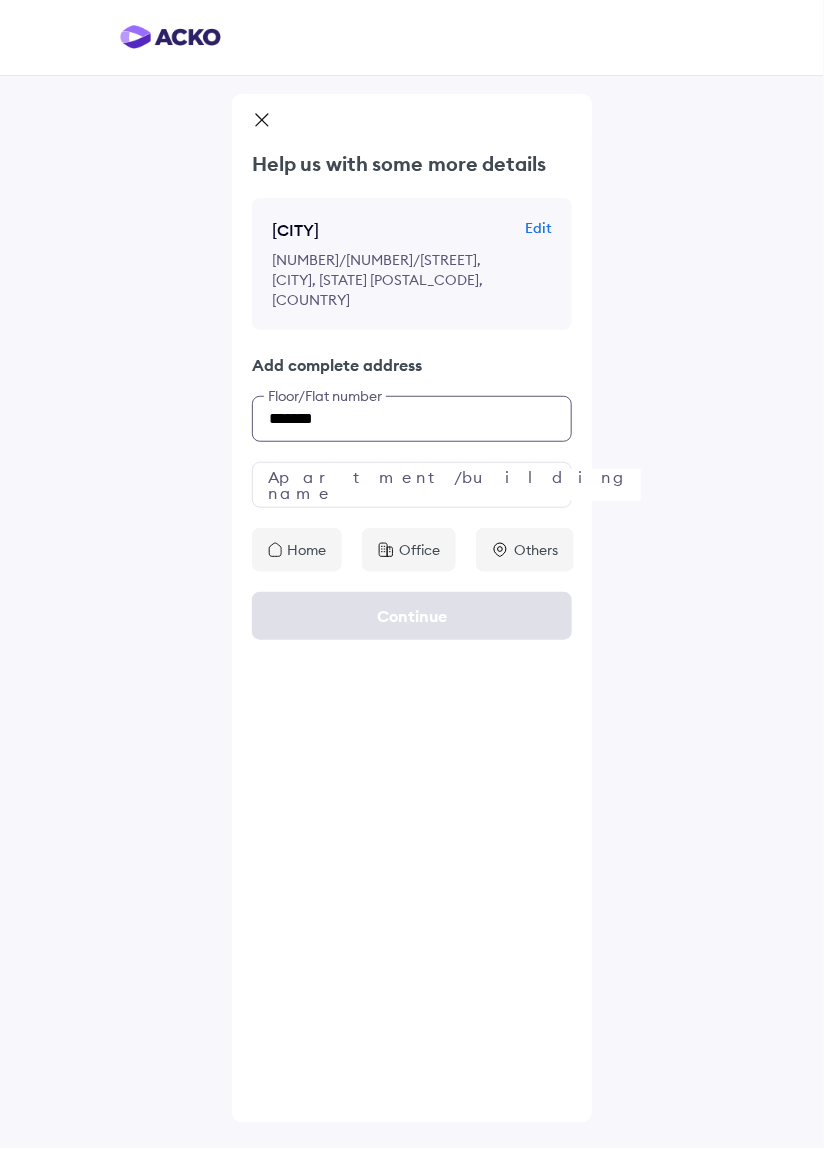 type on "*******" 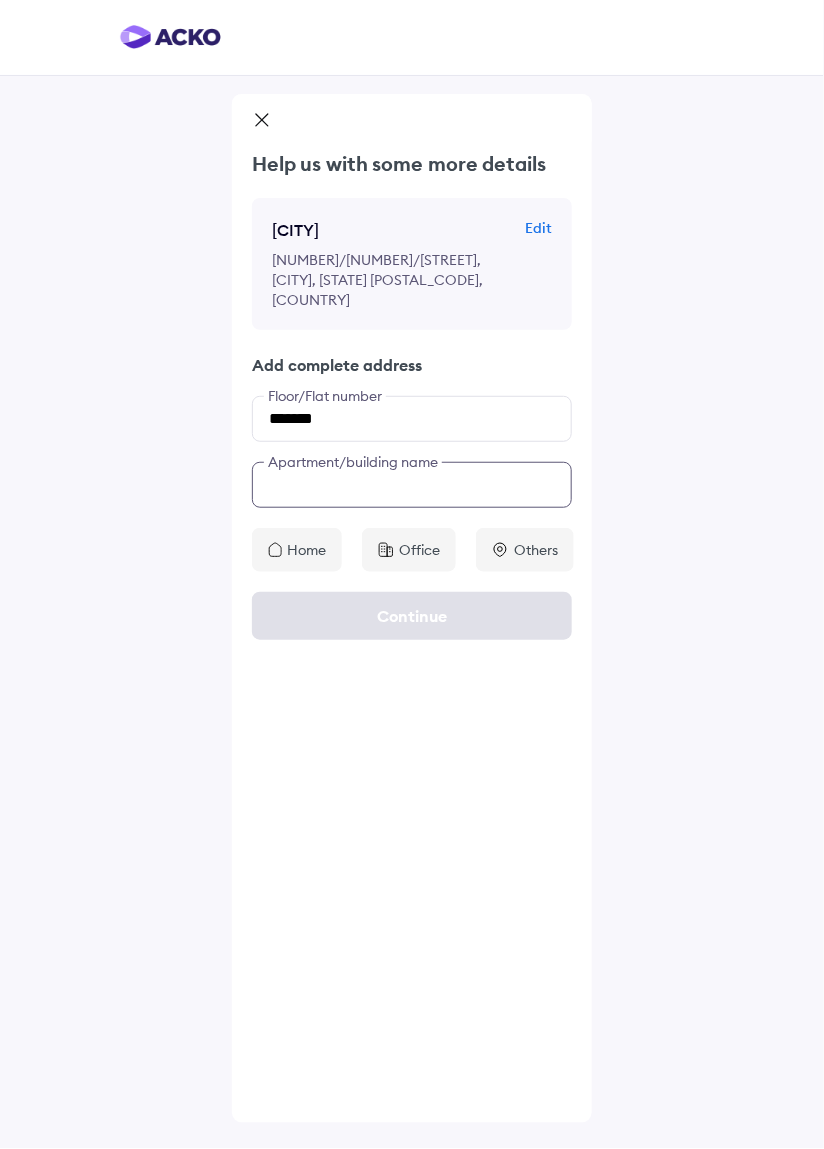 click at bounding box center (412, 485) 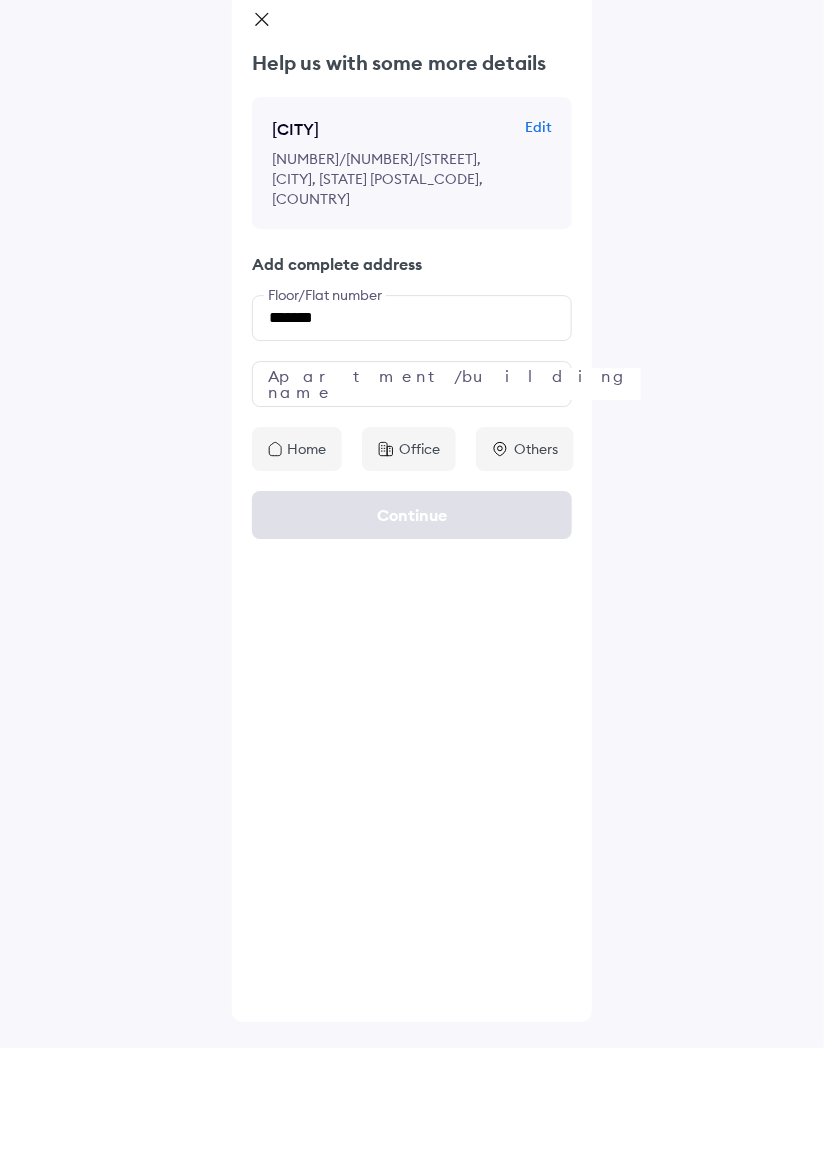 click on "Home" at bounding box center [297, 550] 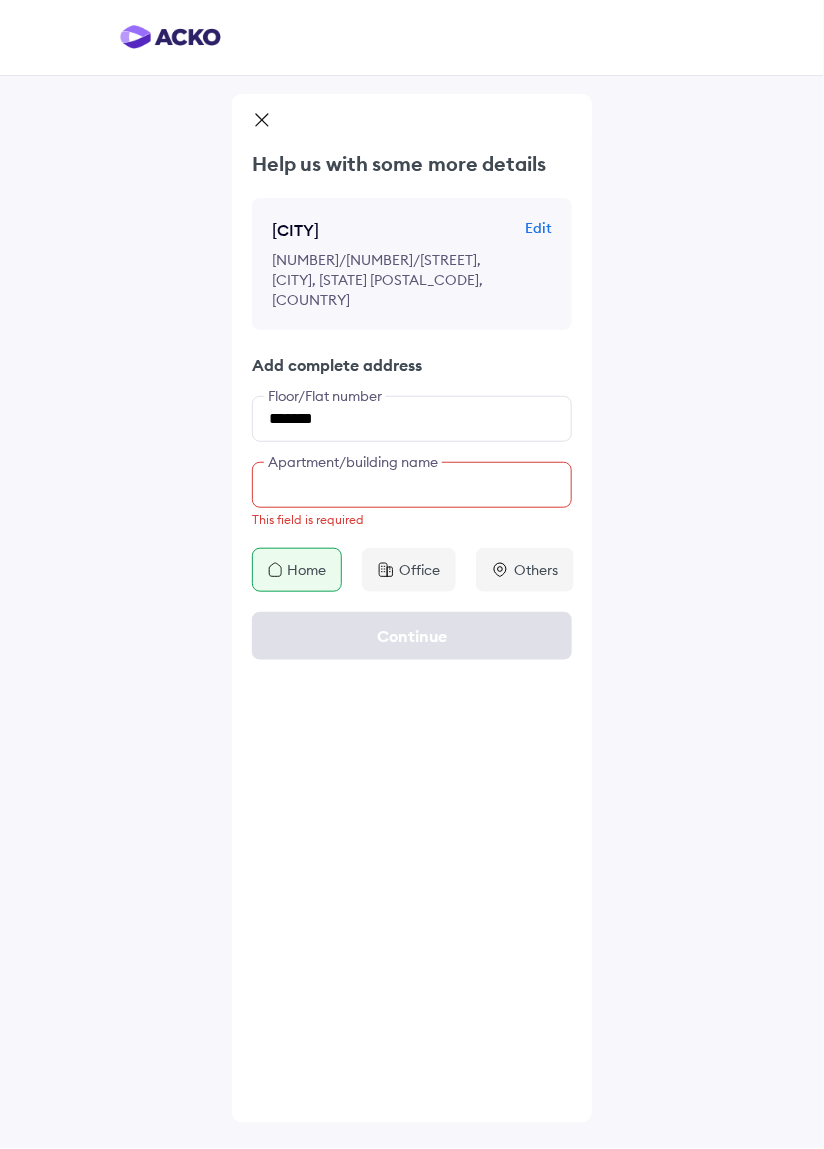 click at bounding box center (412, 485) 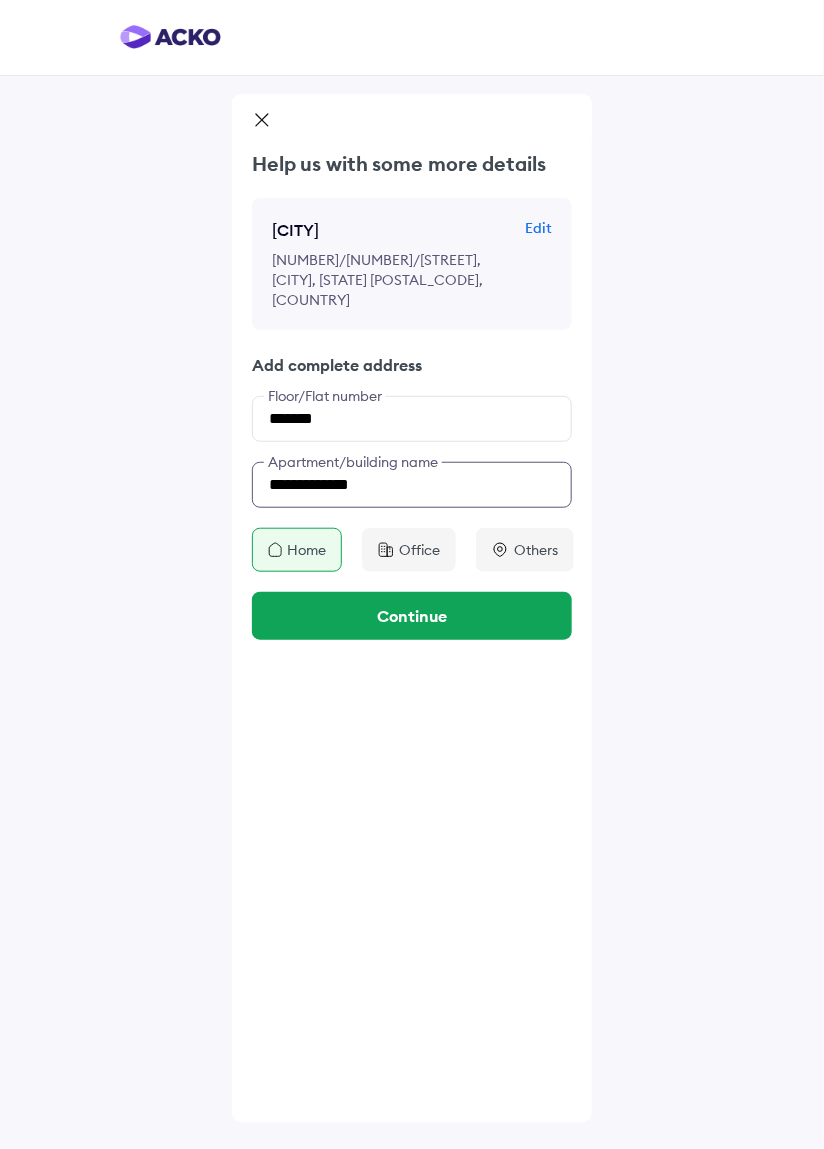 type on "**********" 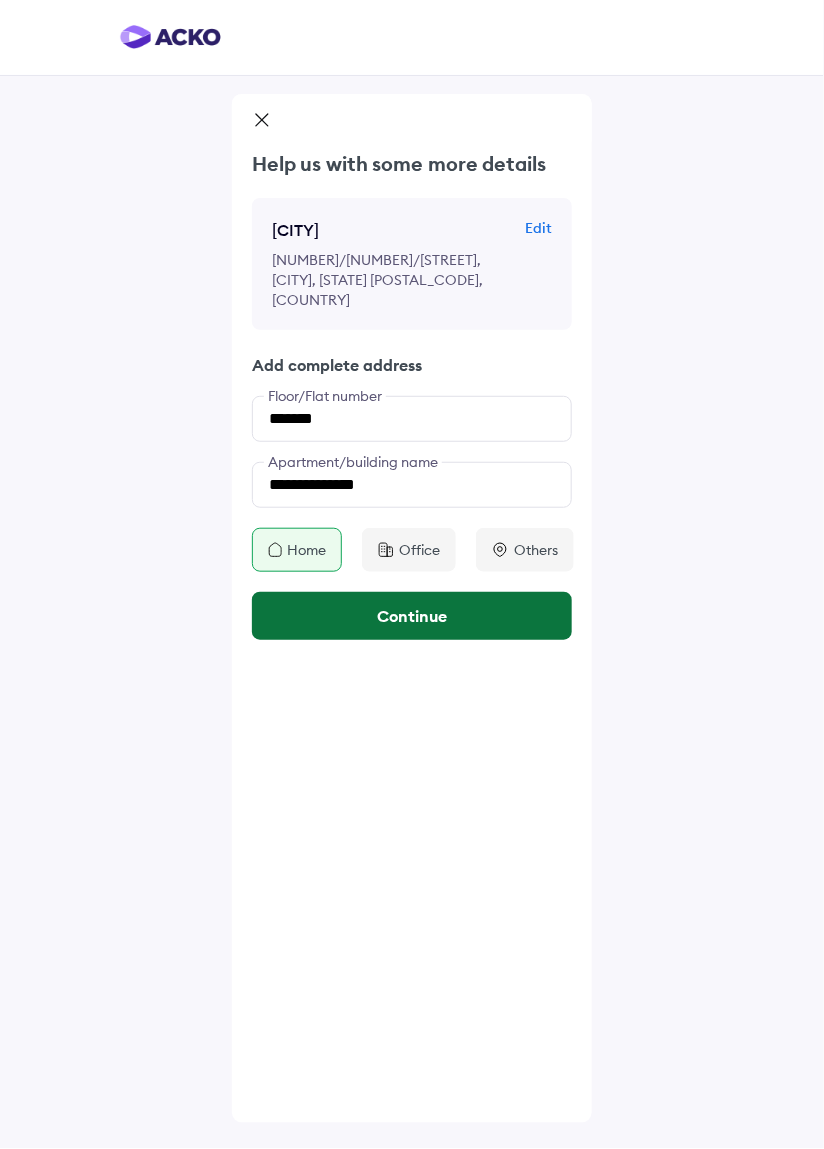 click on "Continue" at bounding box center [412, 616] 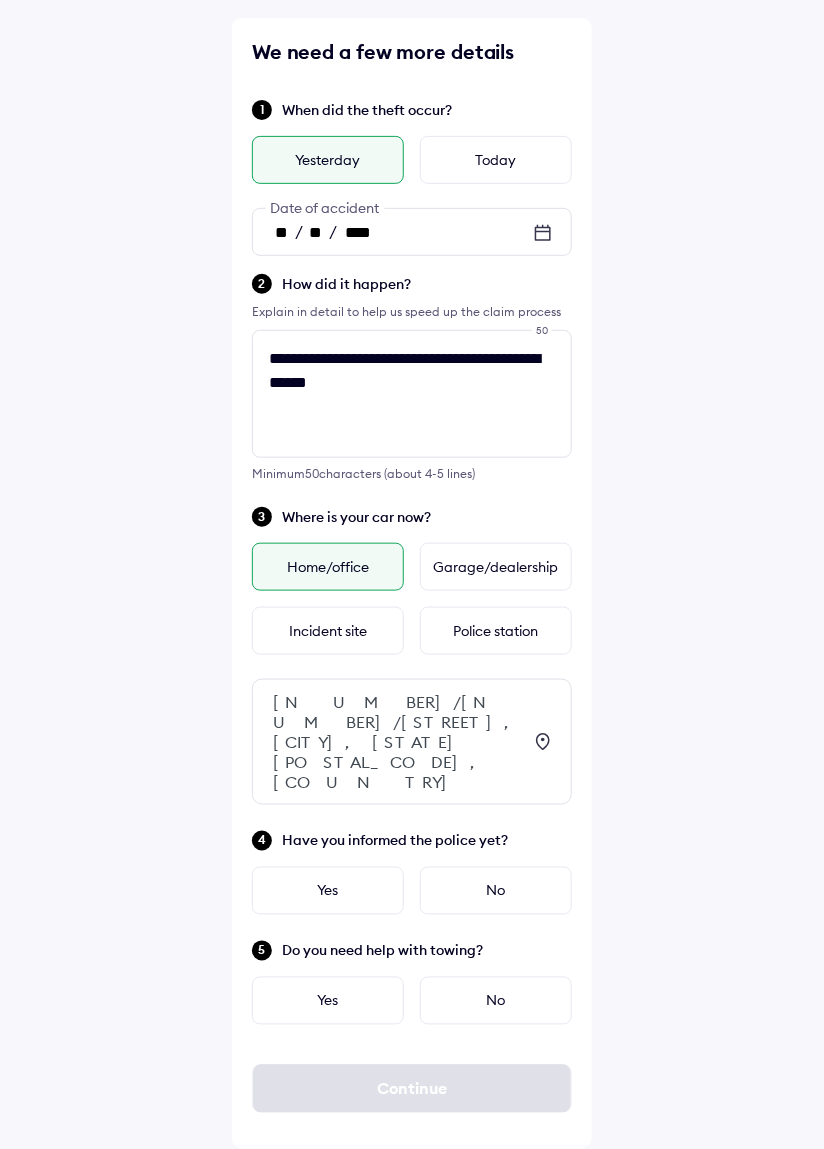 scroll, scrollTop: 96, scrollLeft: 0, axis: vertical 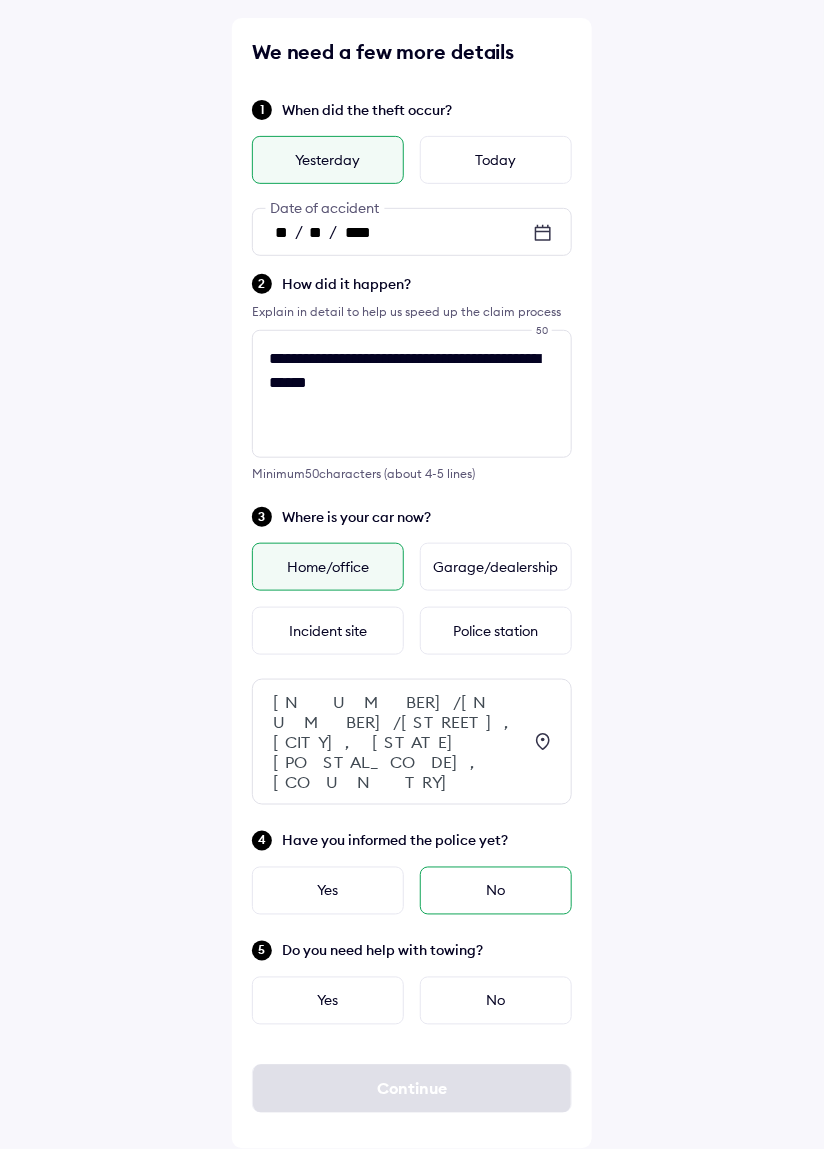 click on "No" at bounding box center (496, 891) 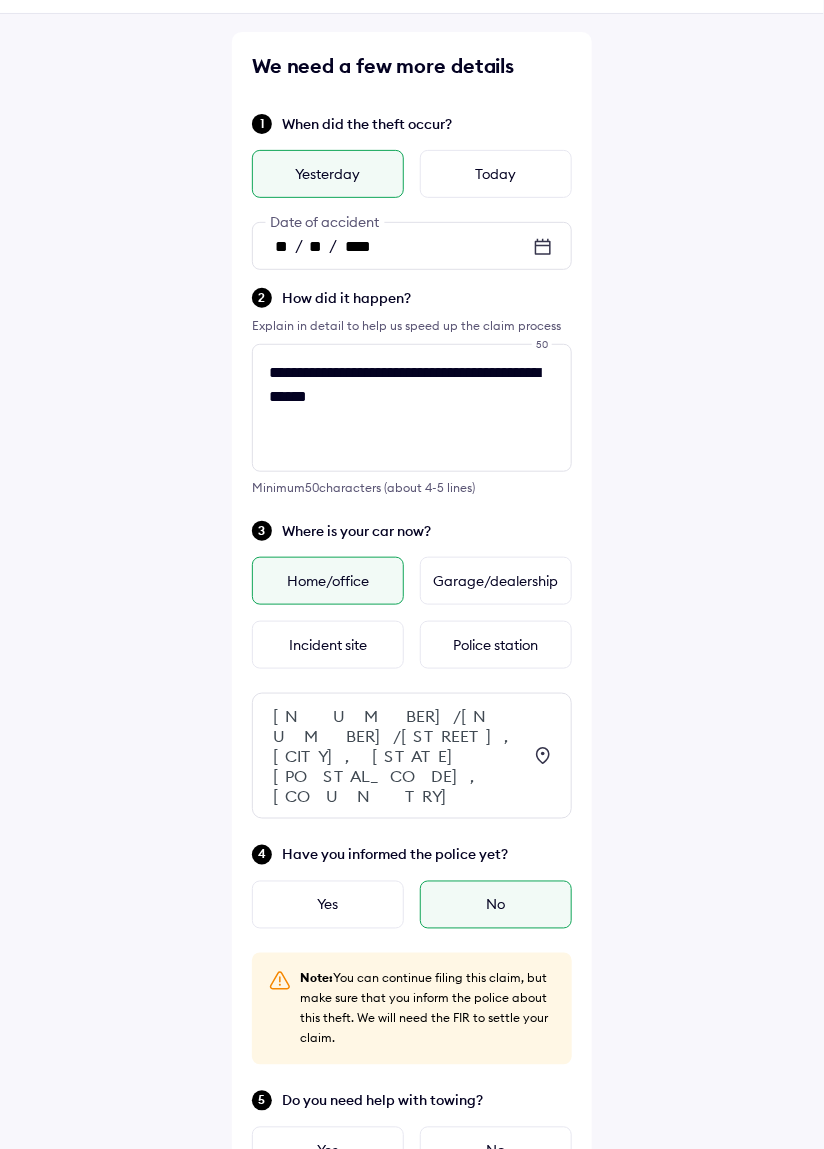 scroll, scrollTop: 56, scrollLeft: 0, axis: vertical 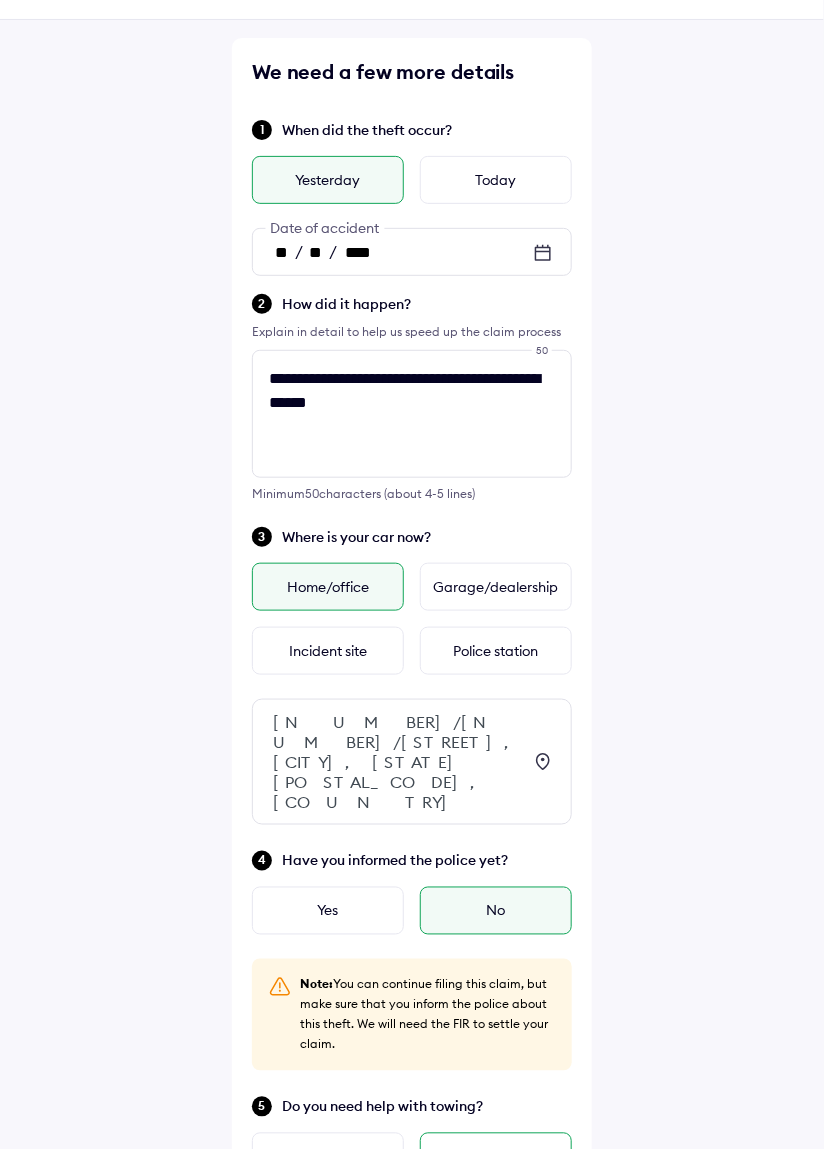 click on "No" at bounding box center (496, 1157) 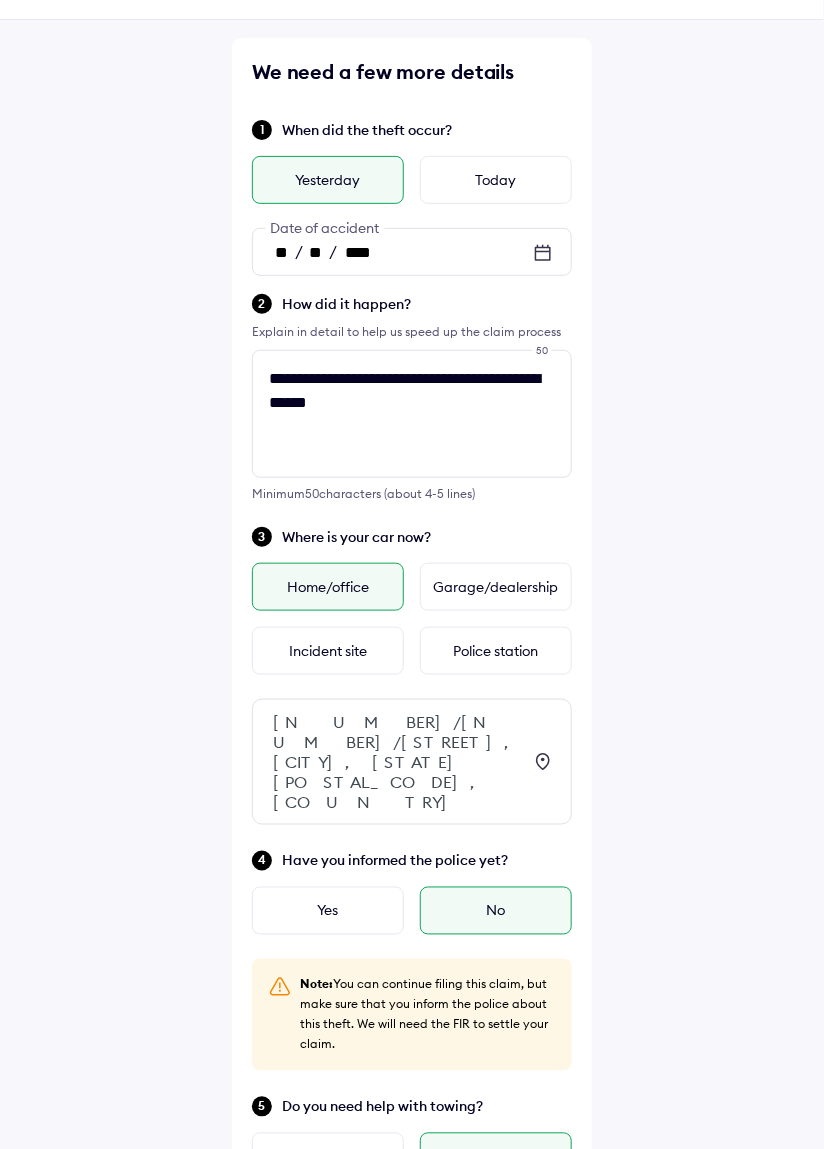 click on "No" at bounding box center [496, 1157] 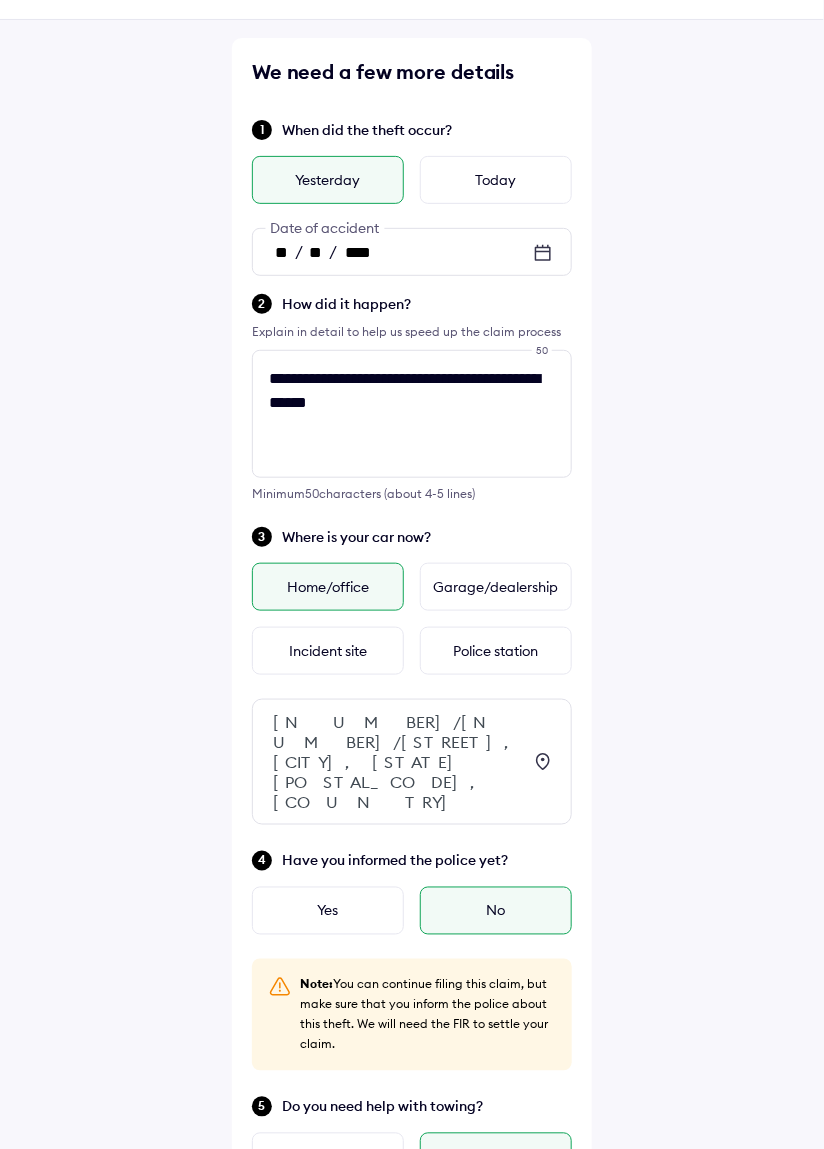 click on "Continue" at bounding box center [412, 1245] 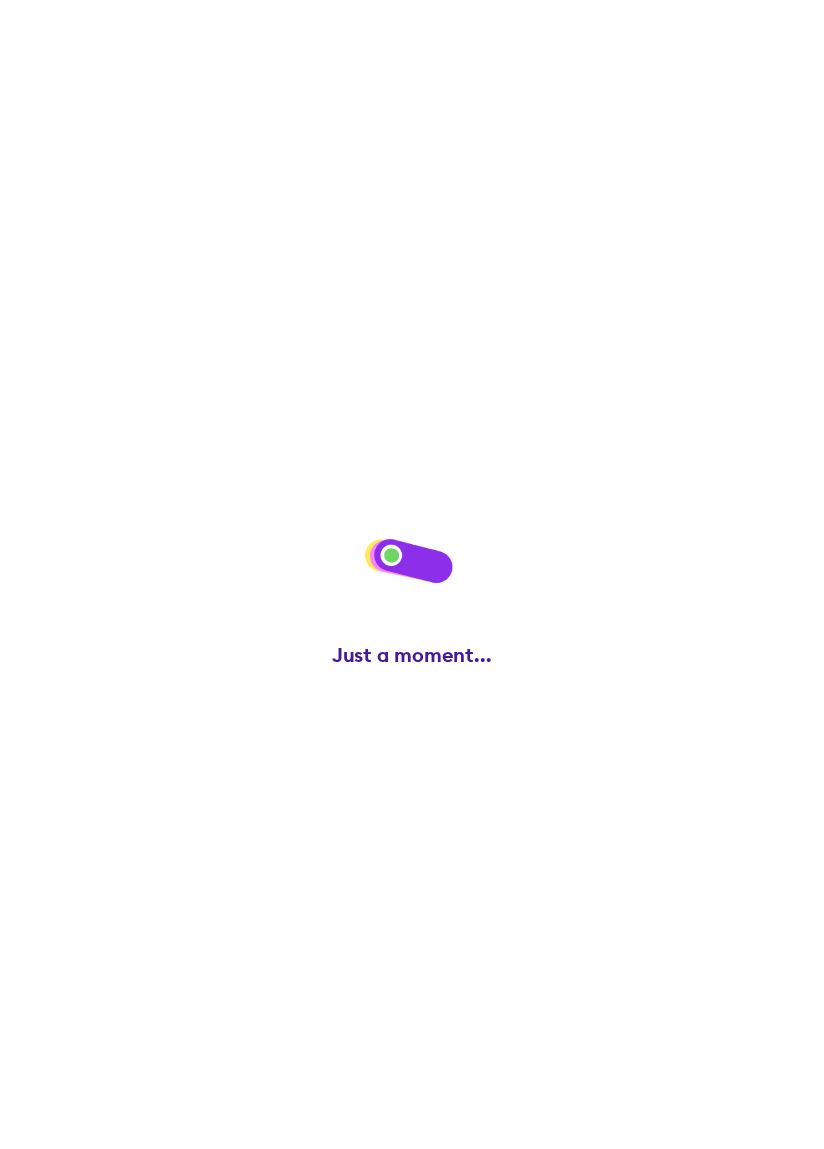 scroll, scrollTop: 0, scrollLeft: 0, axis: both 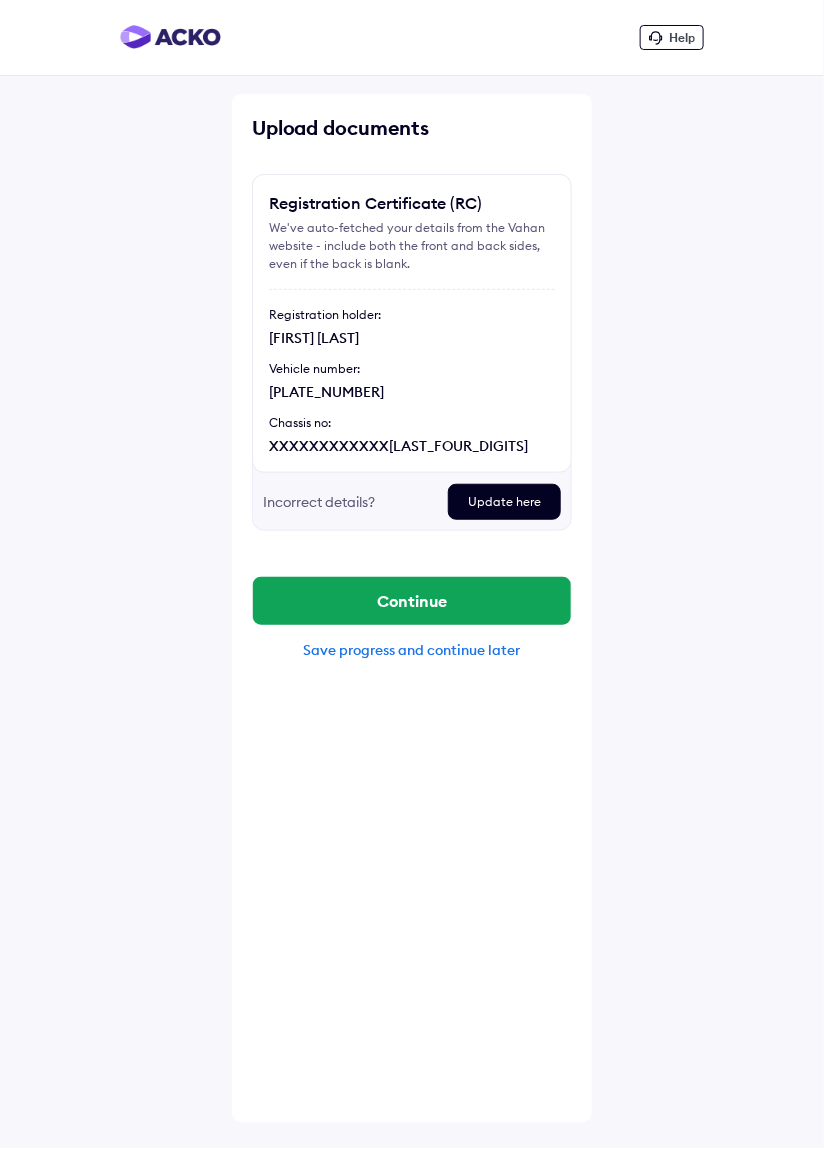 click on "Update here" at bounding box center (504, 502) 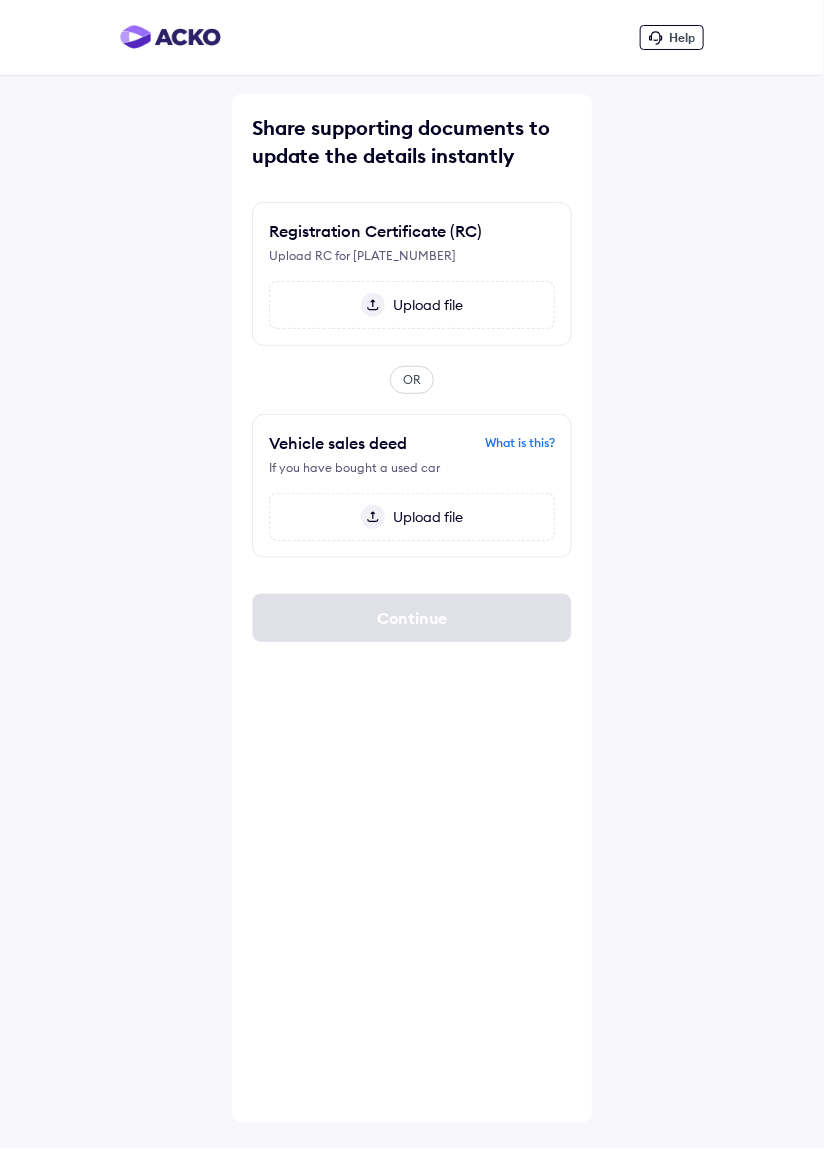 click on "Upload file" at bounding box center [412, 305] 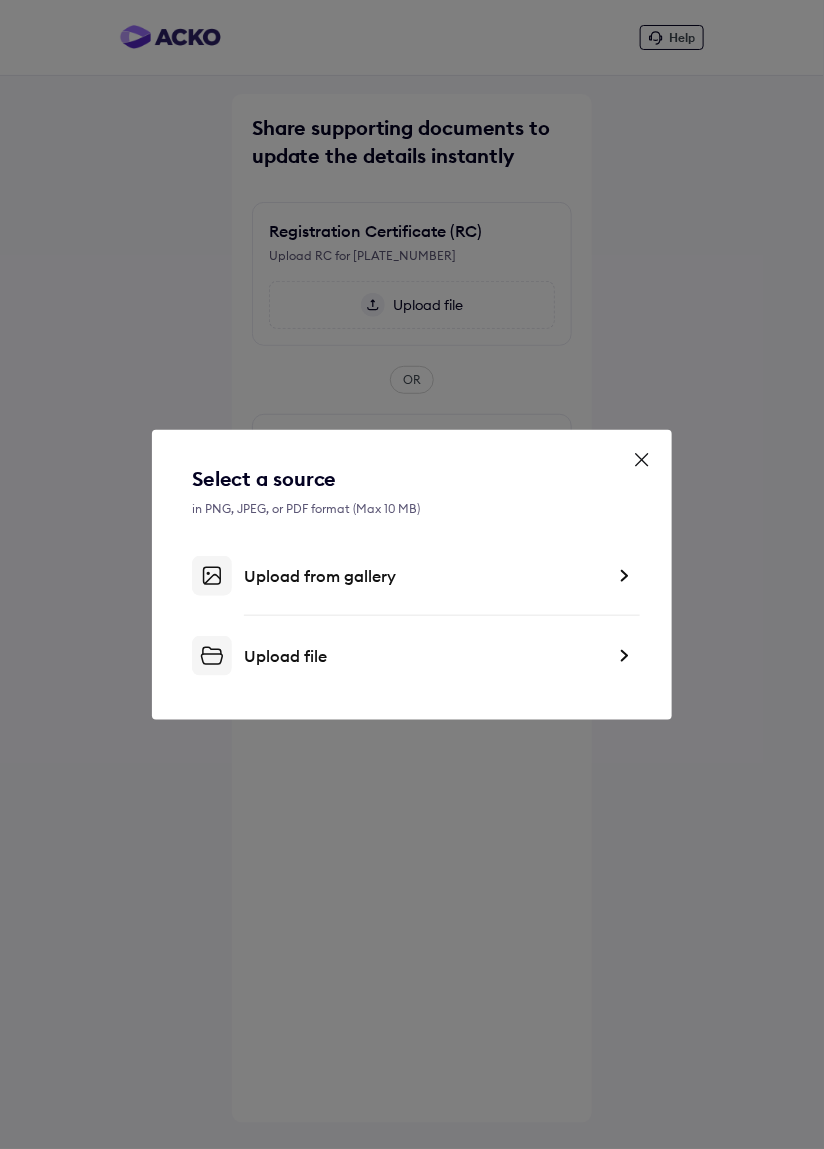 click on "Upload file" at bounding box center (424, 656) 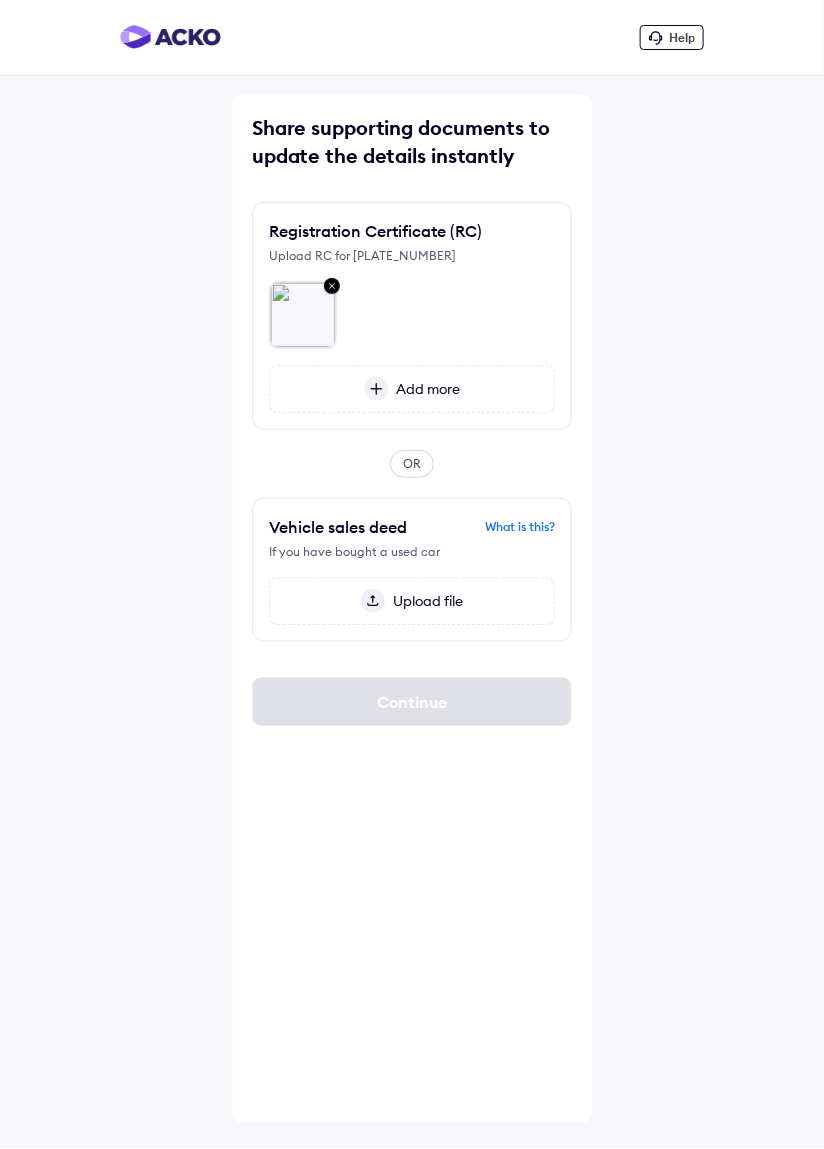 click on "Add more" at bounding box center [412, 389] 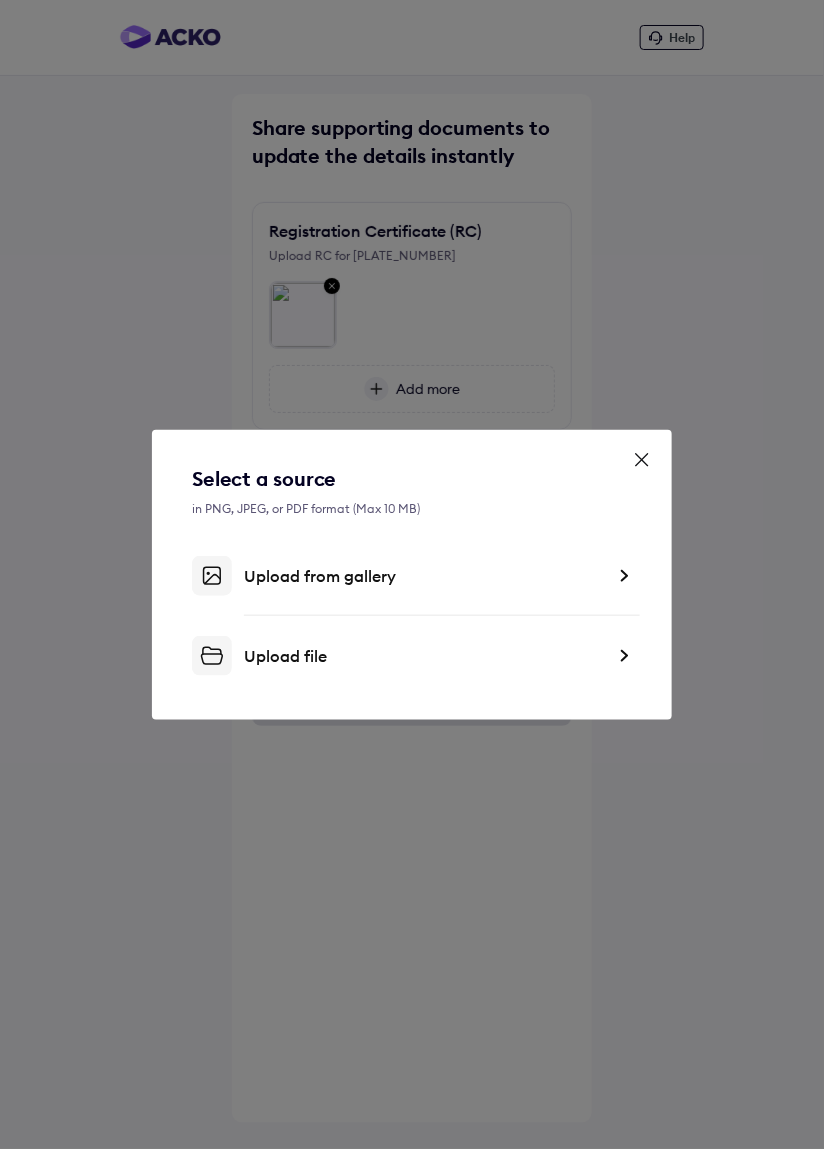 click on "Upload file" at bounding box center (424, 656) 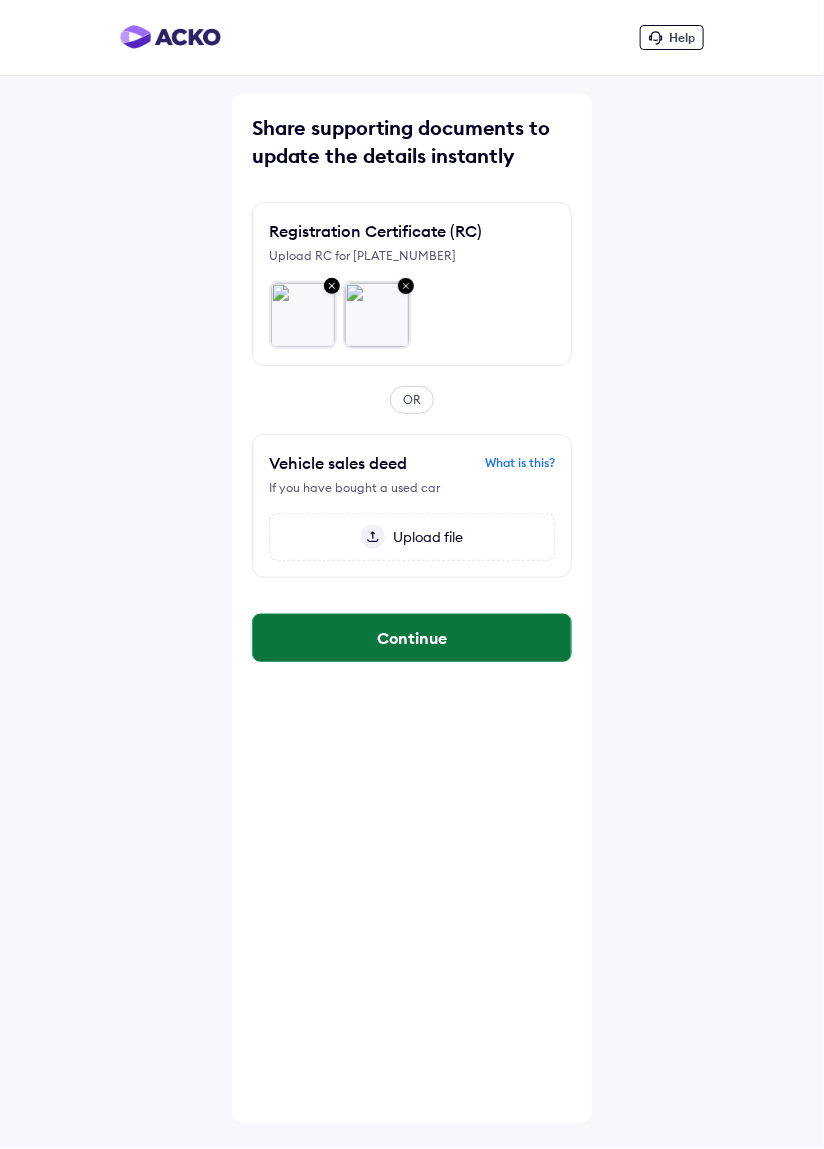 click on "Continue" at bounding box center (412, 638) 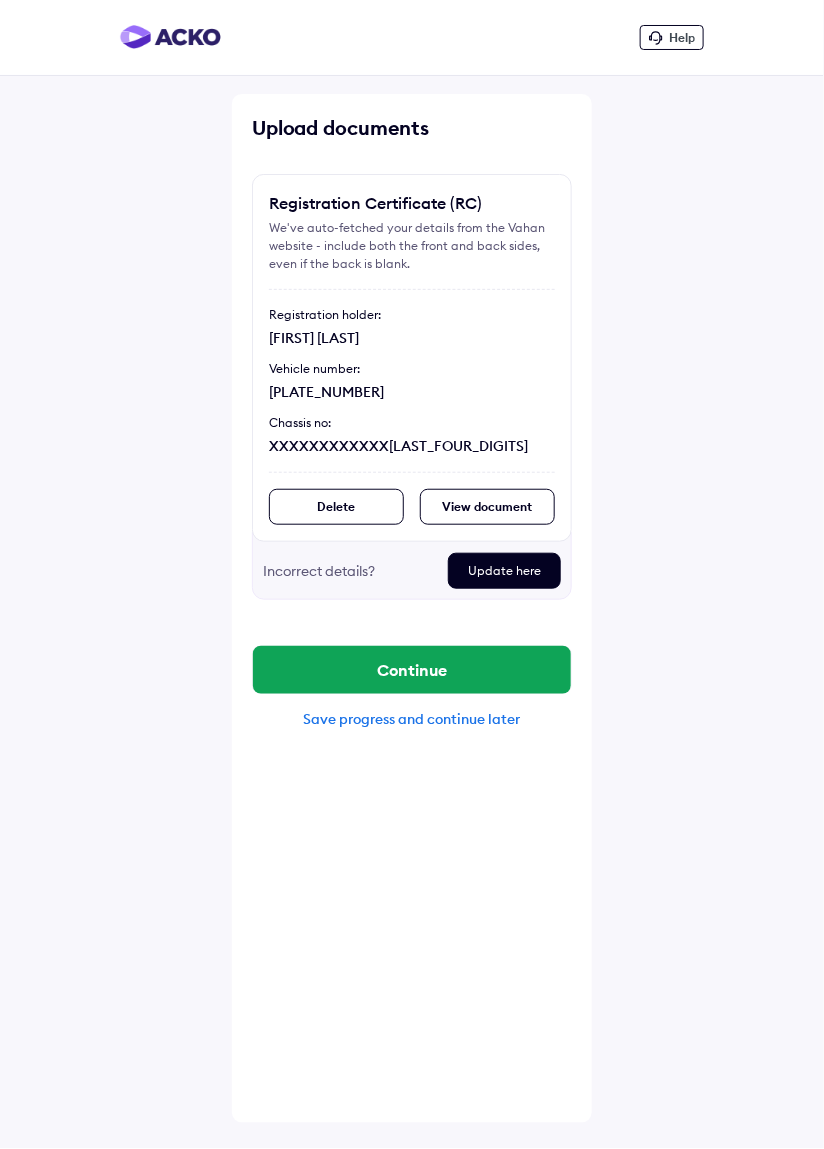 click on "Update here" at bounding box center [504, 571] 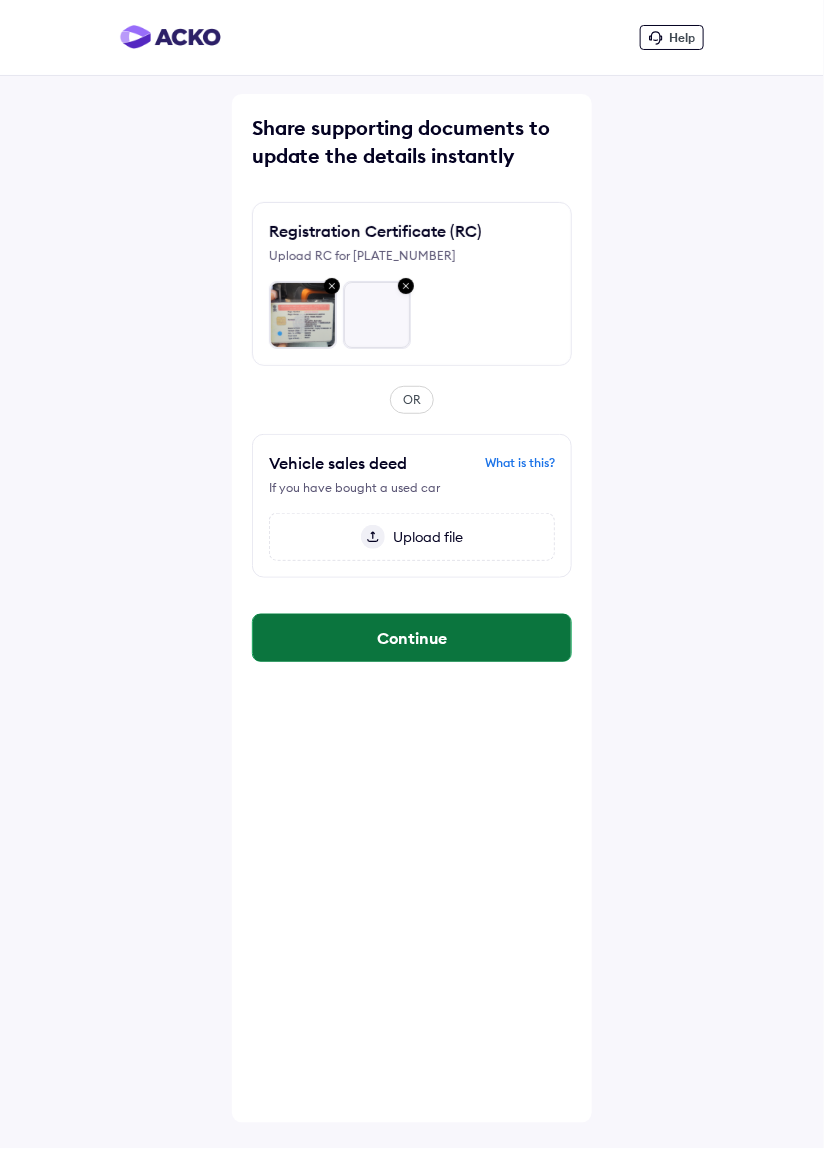 click on "Continue" at bounding box center (412, 638) 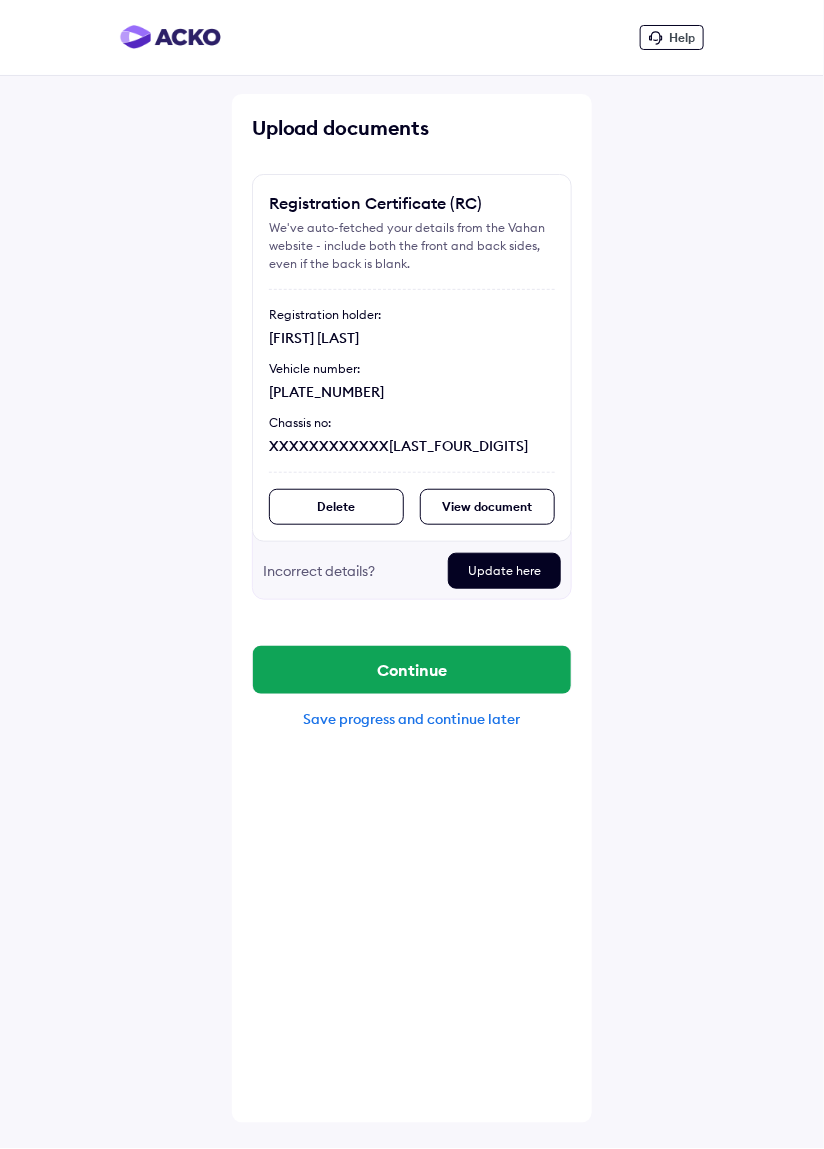 click on "View document" at bounding box center [487, 507] 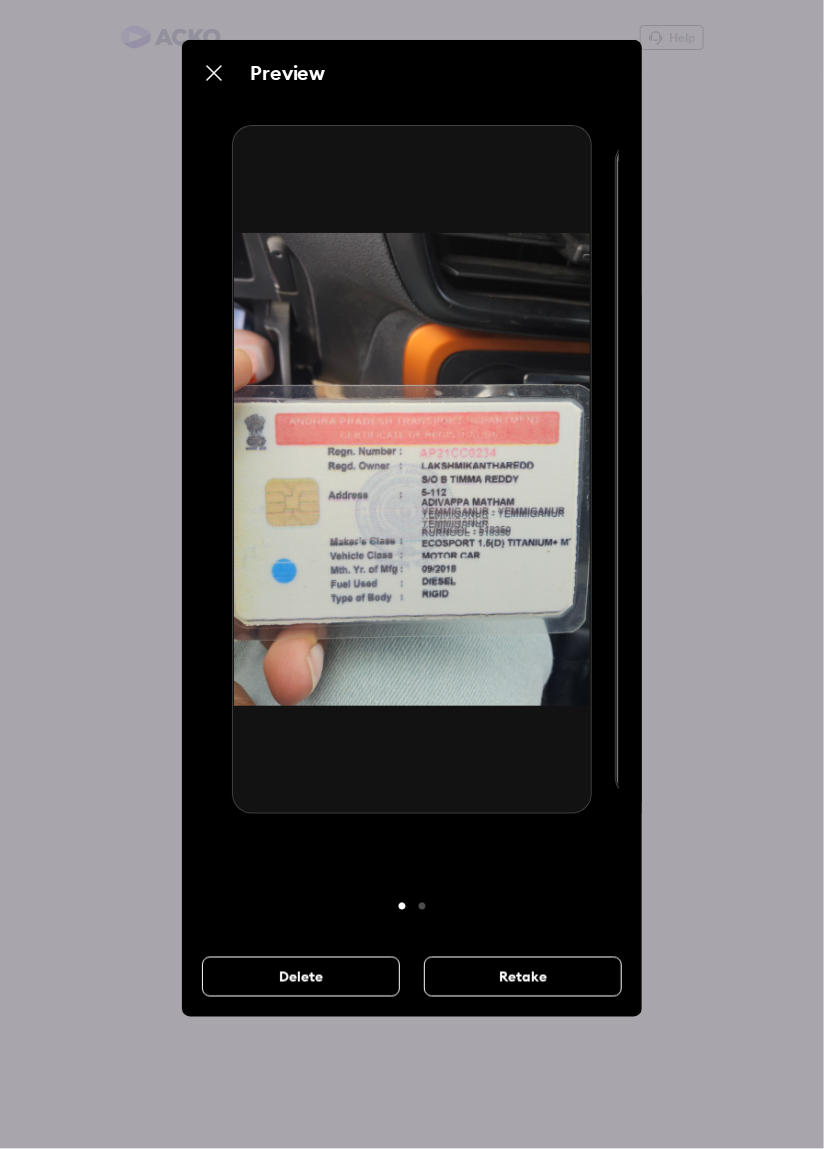 click on "Preview 1 2 Delete Retake" at bounding box center (412, 574) 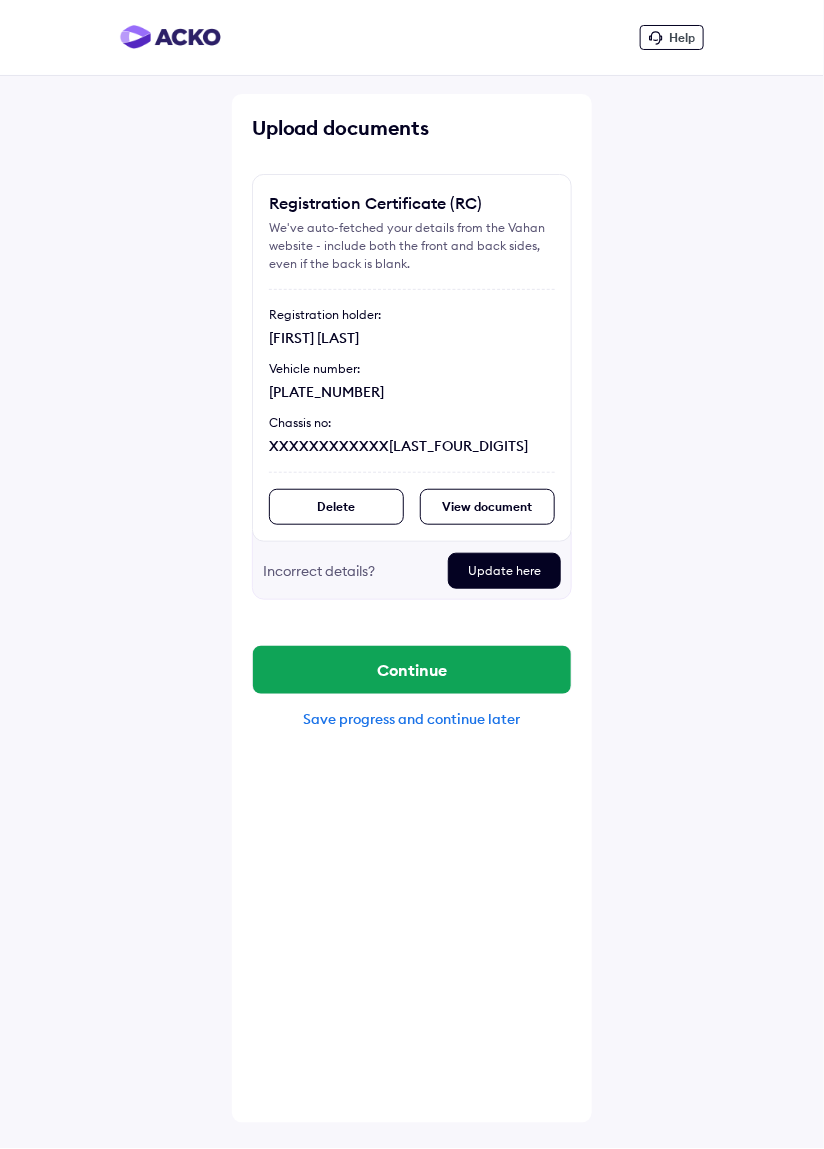 click on "Delete" at bounding box center [336, 507] 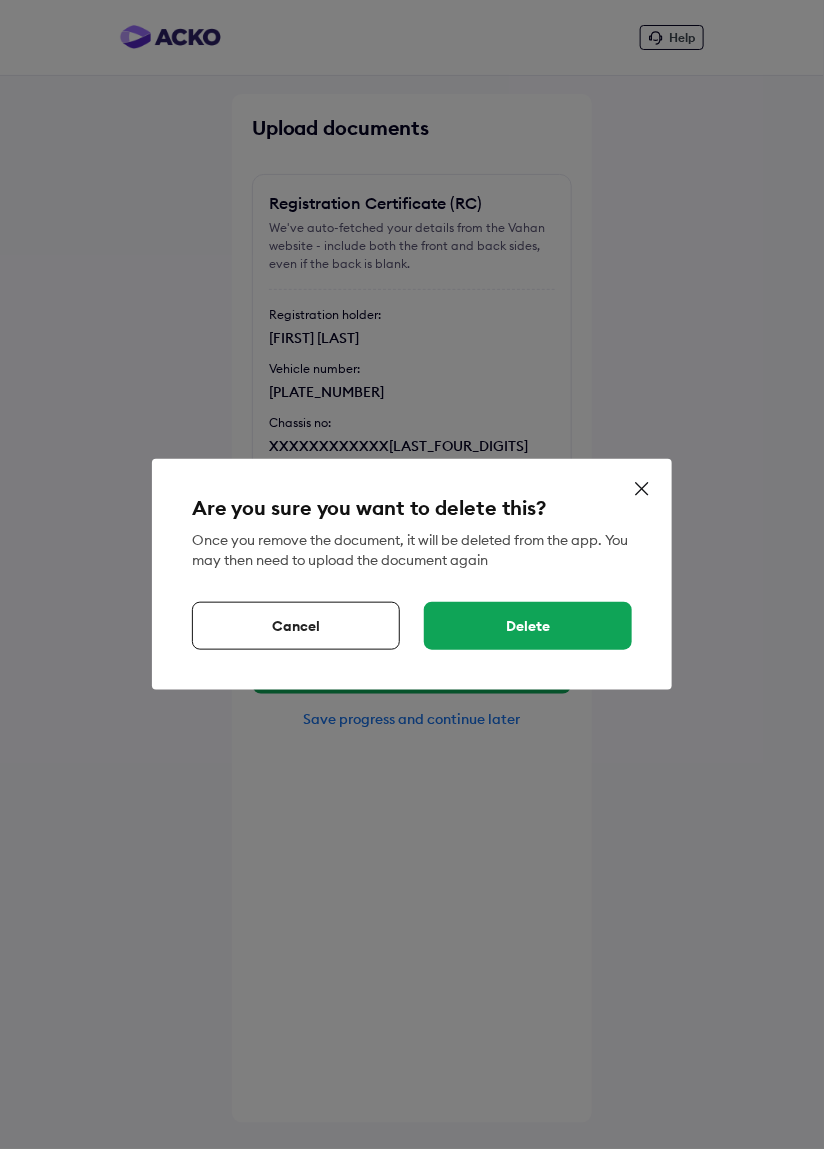 click on "Delete" at bounding box center [528, 626] 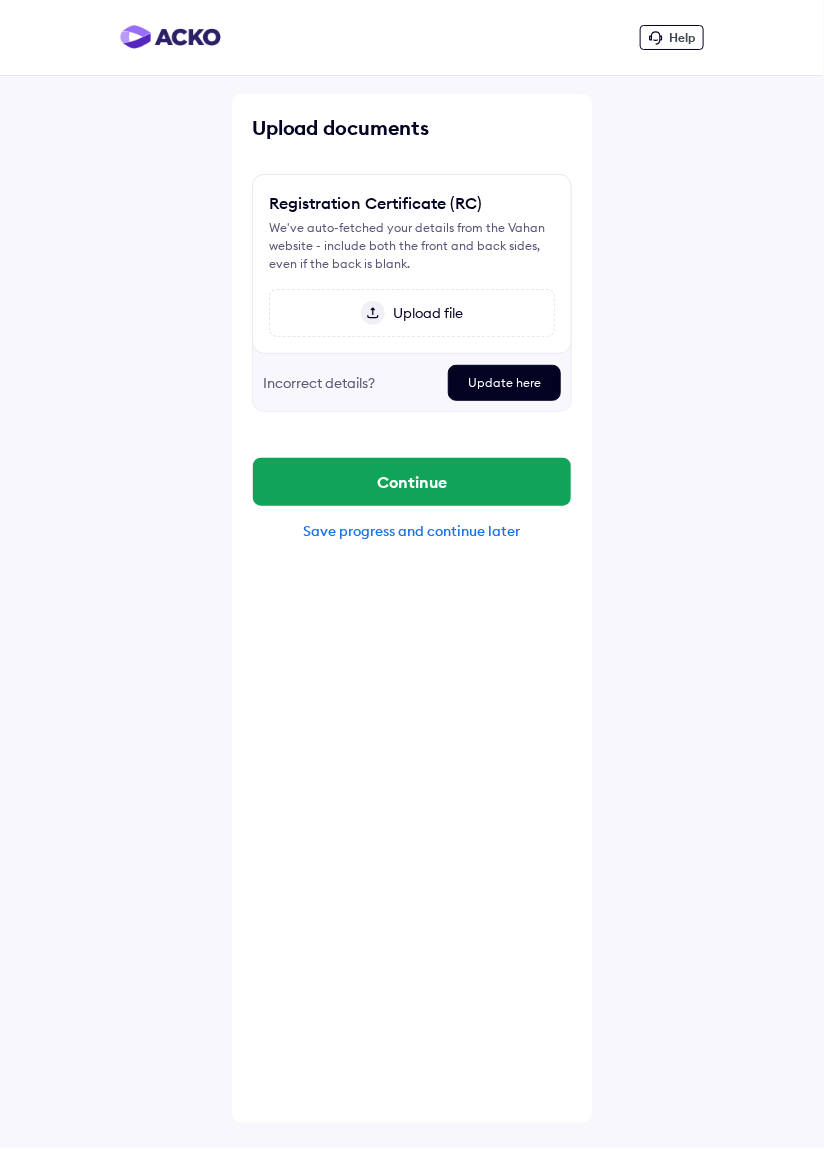 scroll, scrollTop: 96, scrollLeft: 0, axis: vertical 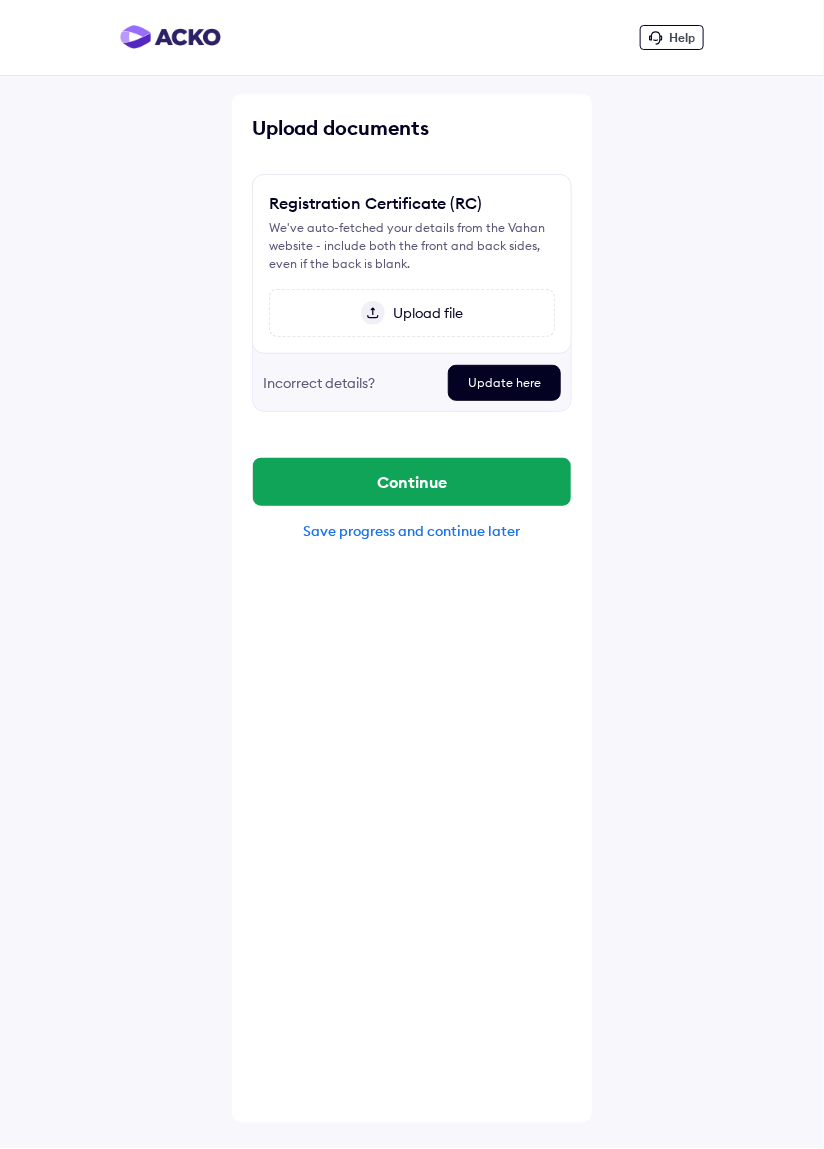click on "Upload file" at bounding box center (412, 313) 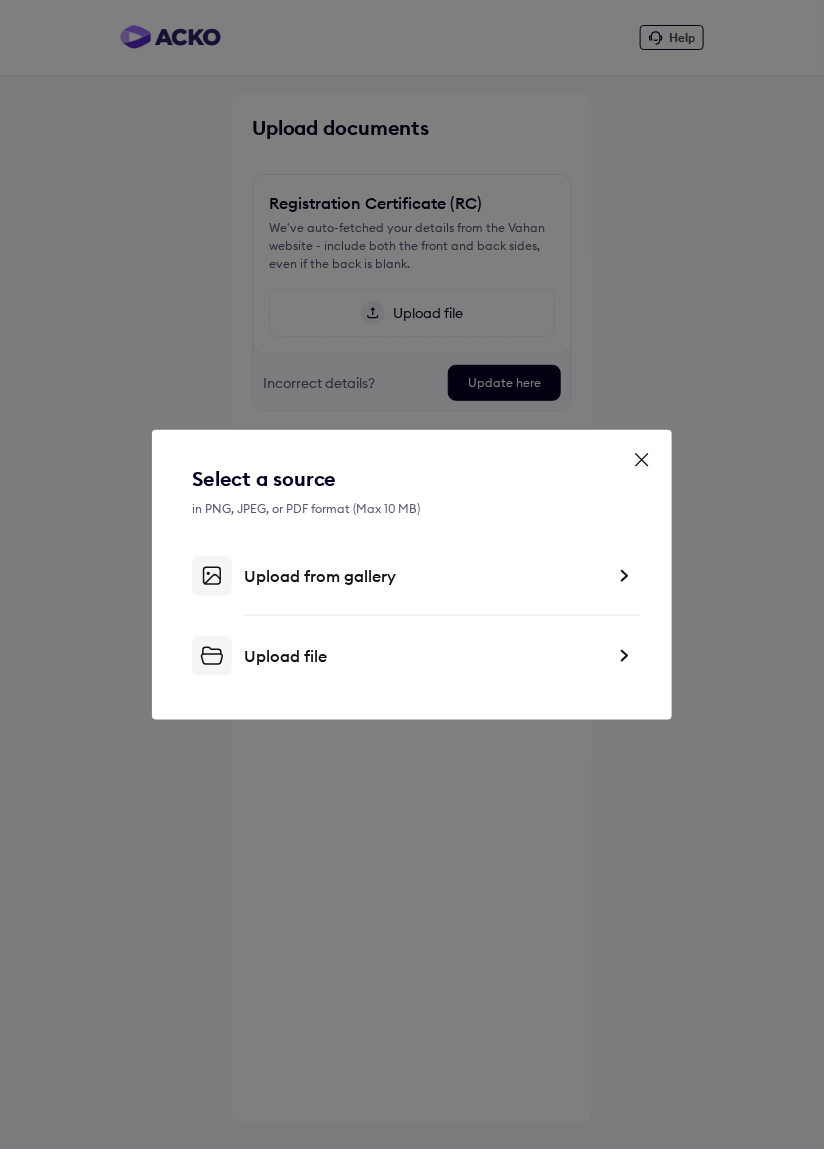 click on "Upload file" at bounding box center [424, 656] 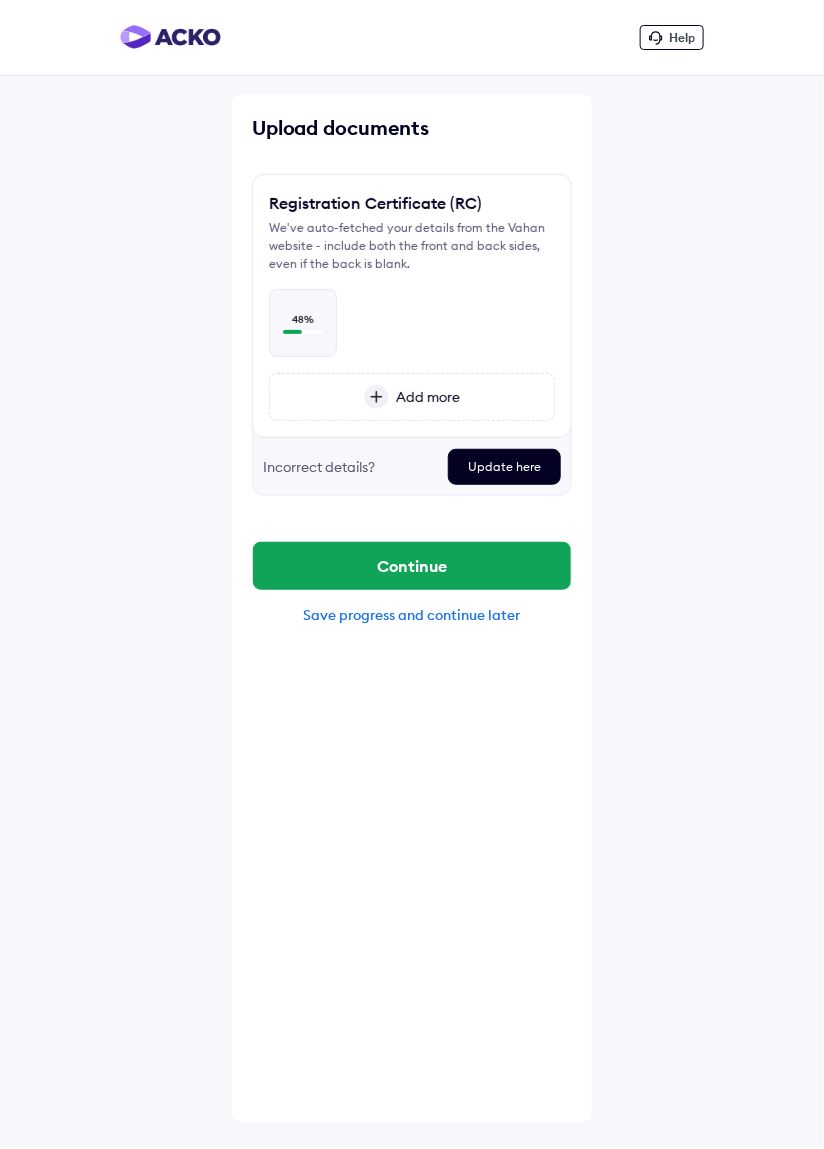 click on "Add more" at bounding box center [412, 397] 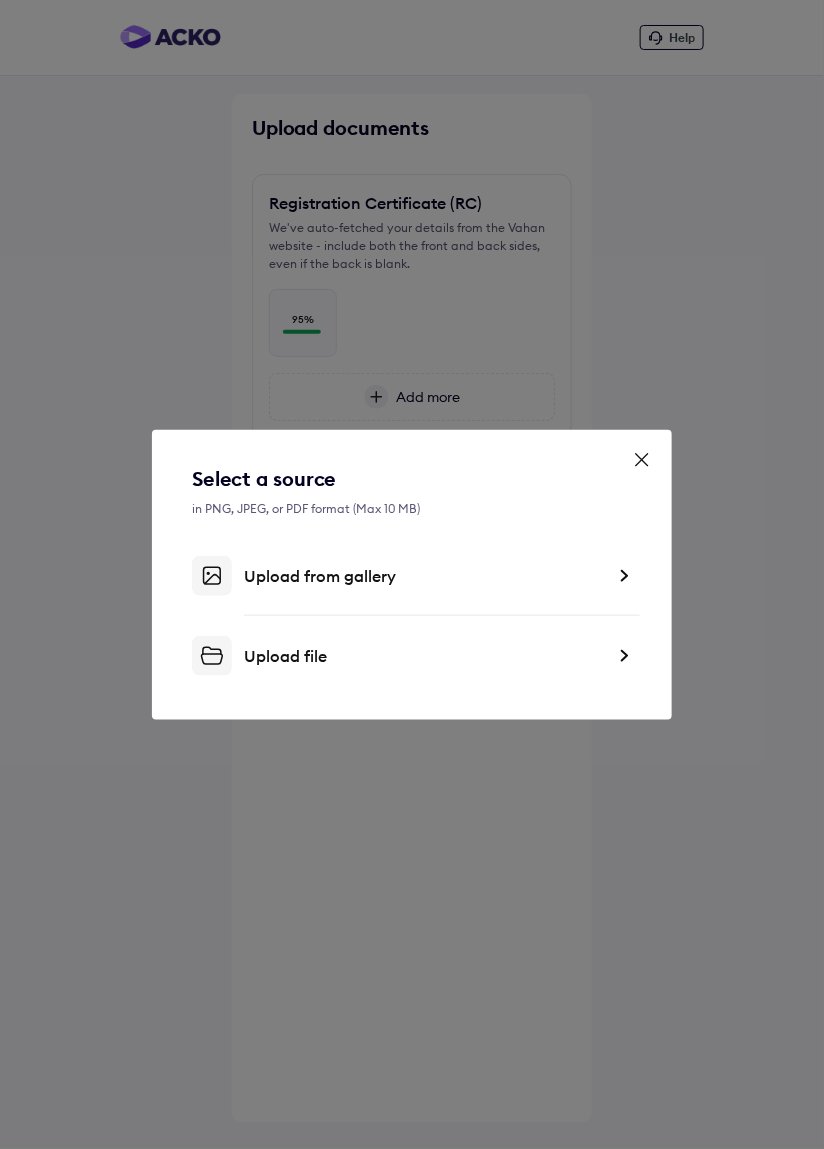 click on "Upload file" at bounding box center (424, 656) 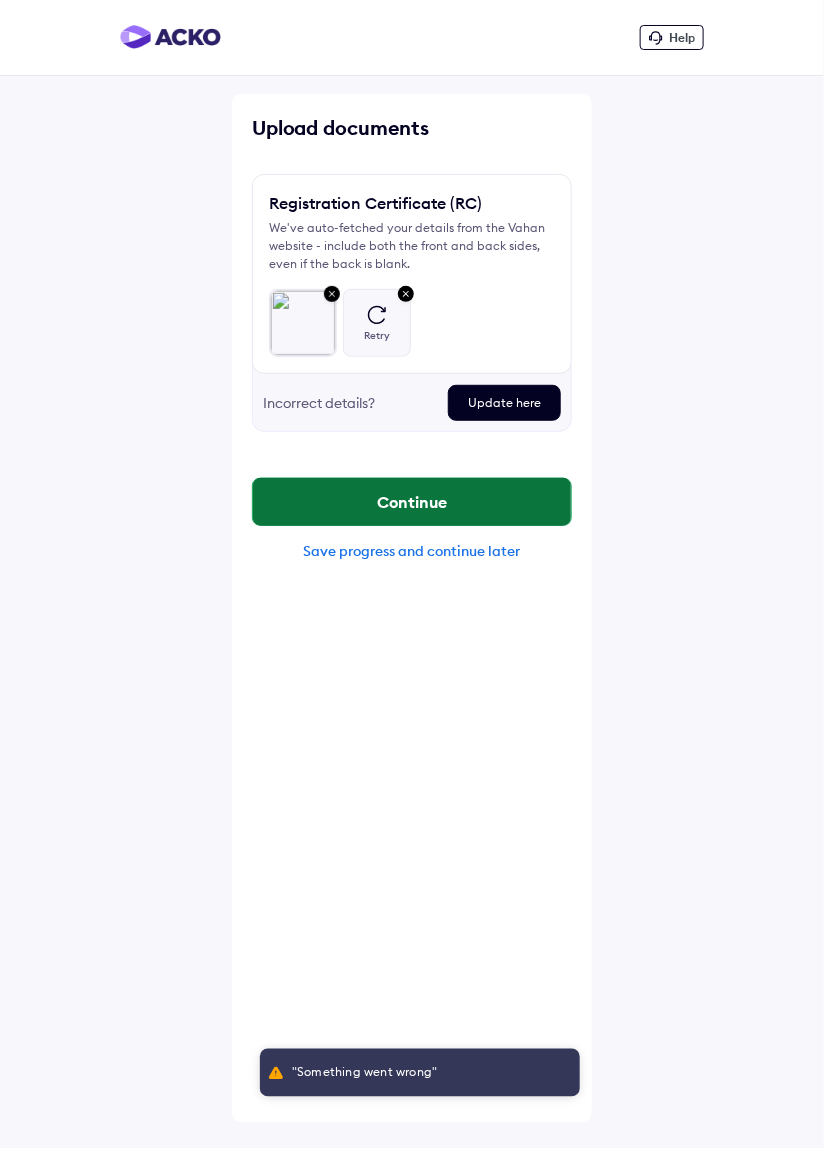 click on "Continue" at bounding box center [412, 502] 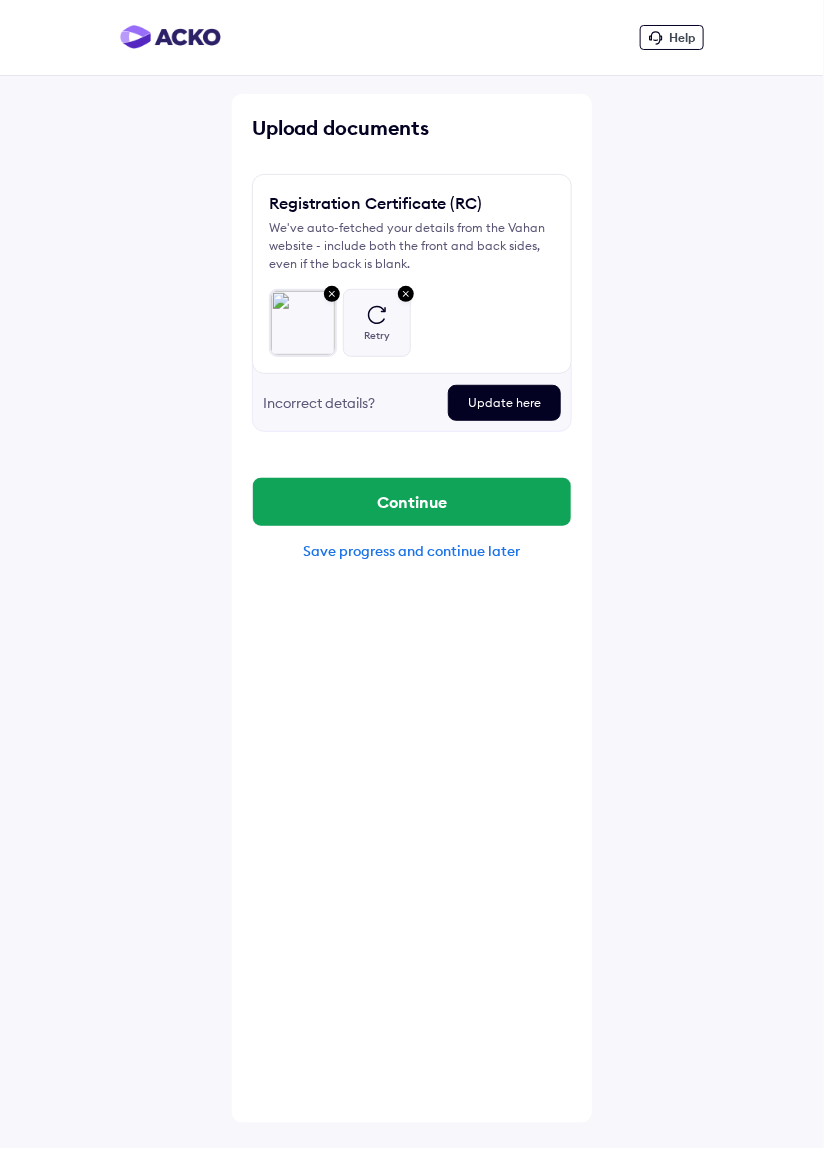 click on "Update here" at bounding box center [504, 403] 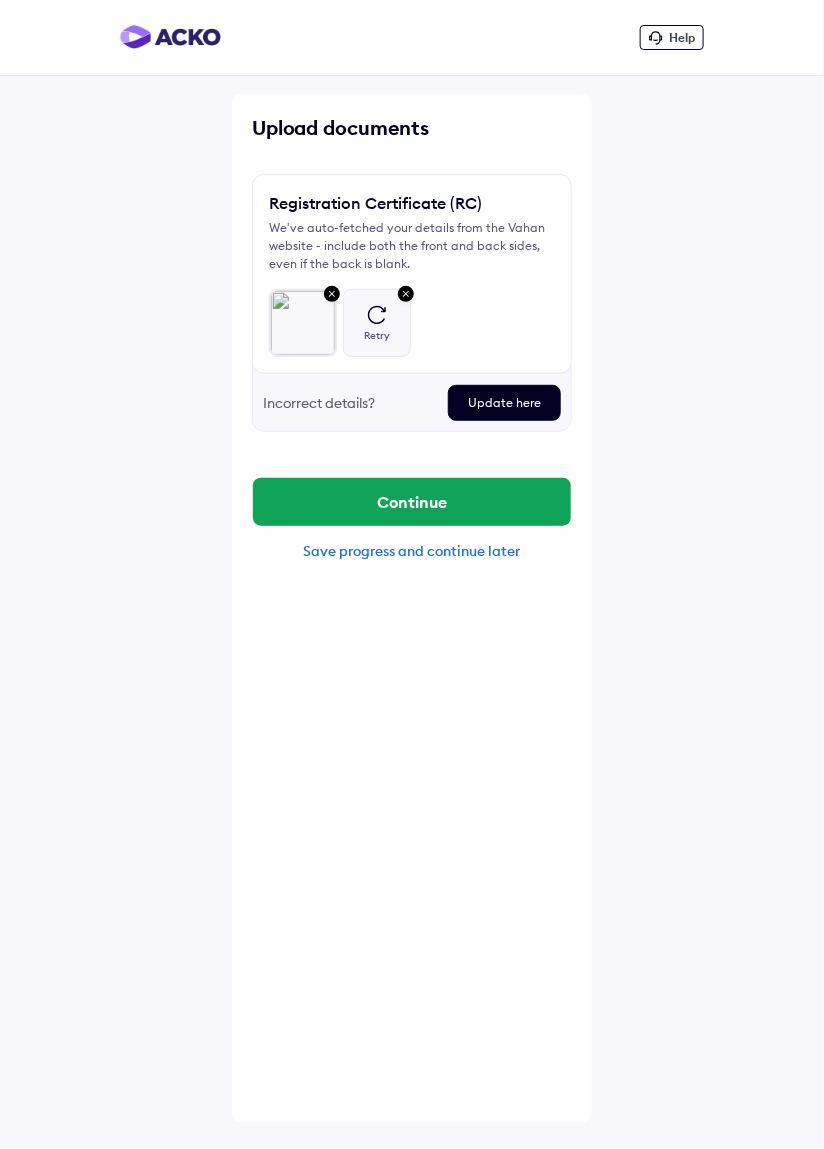 click on "Update here" at bounding box center [504, 403] 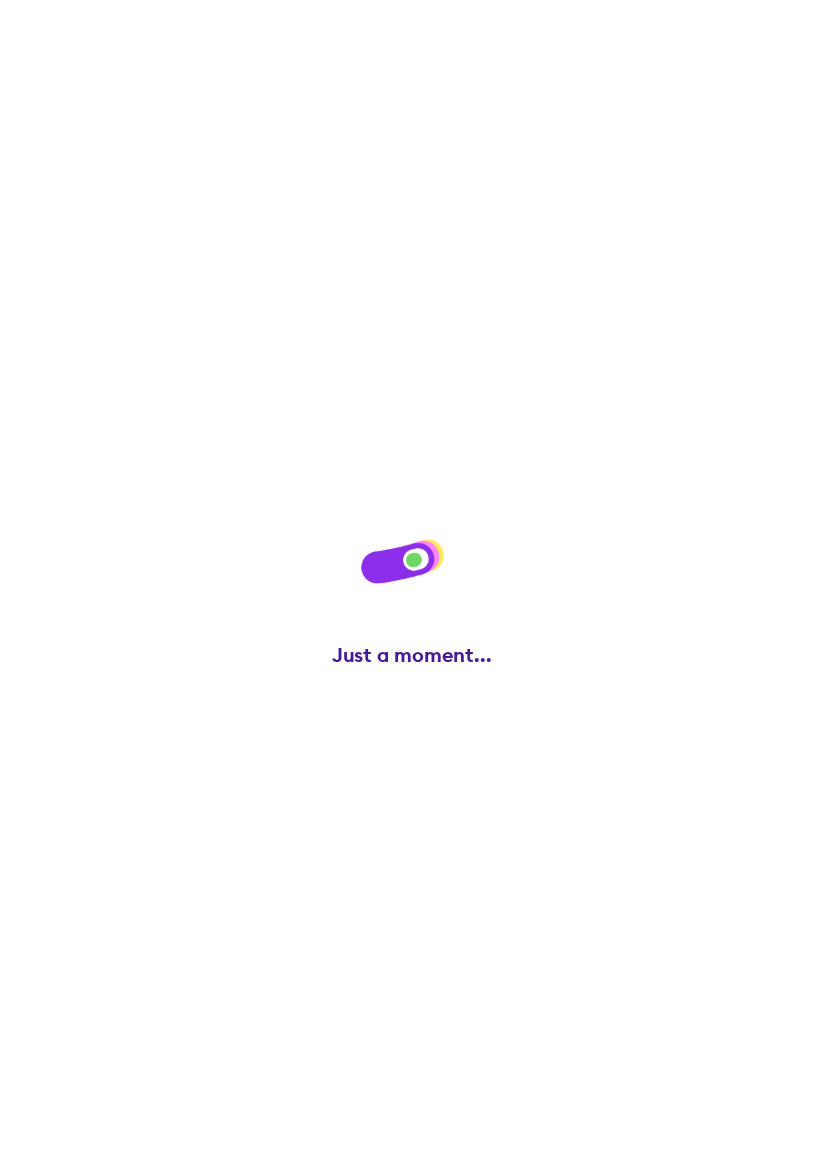 scroll, scrollTop: 0, scrollLeft: 0, axis: both 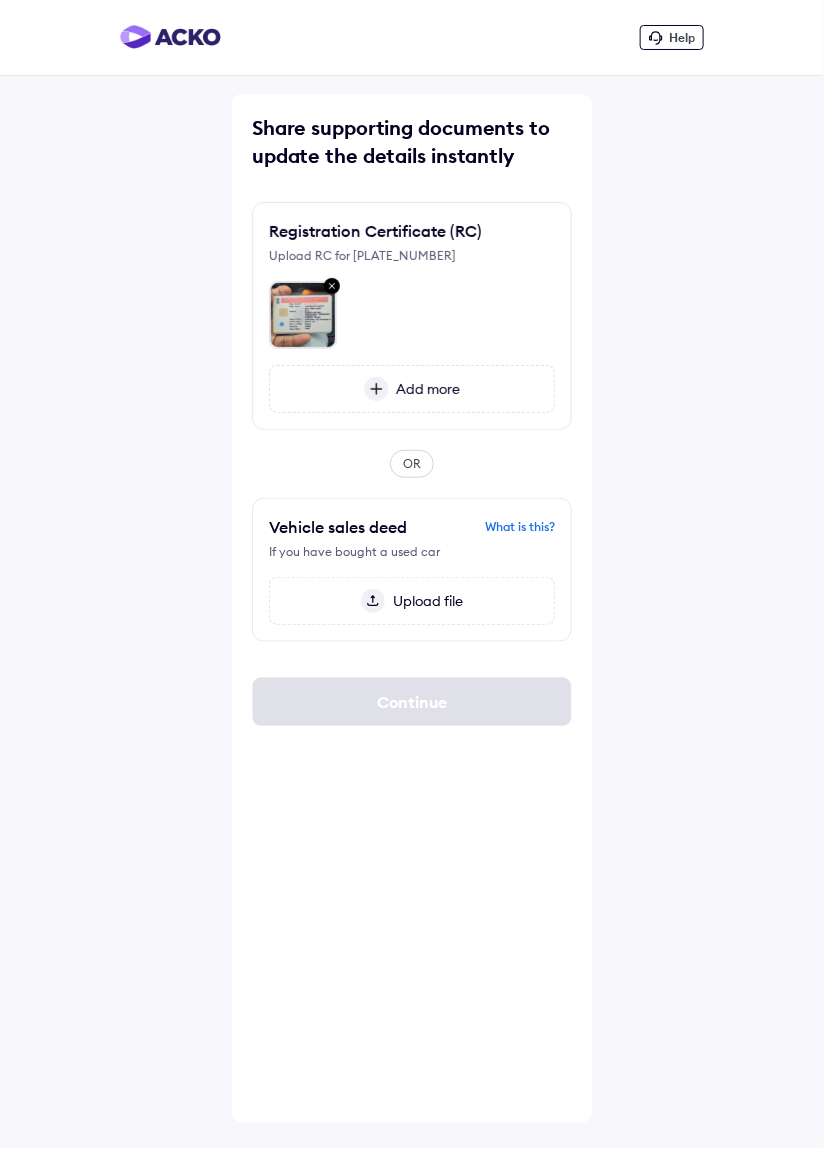 click on "Add more" at bounding box center (412, 389) 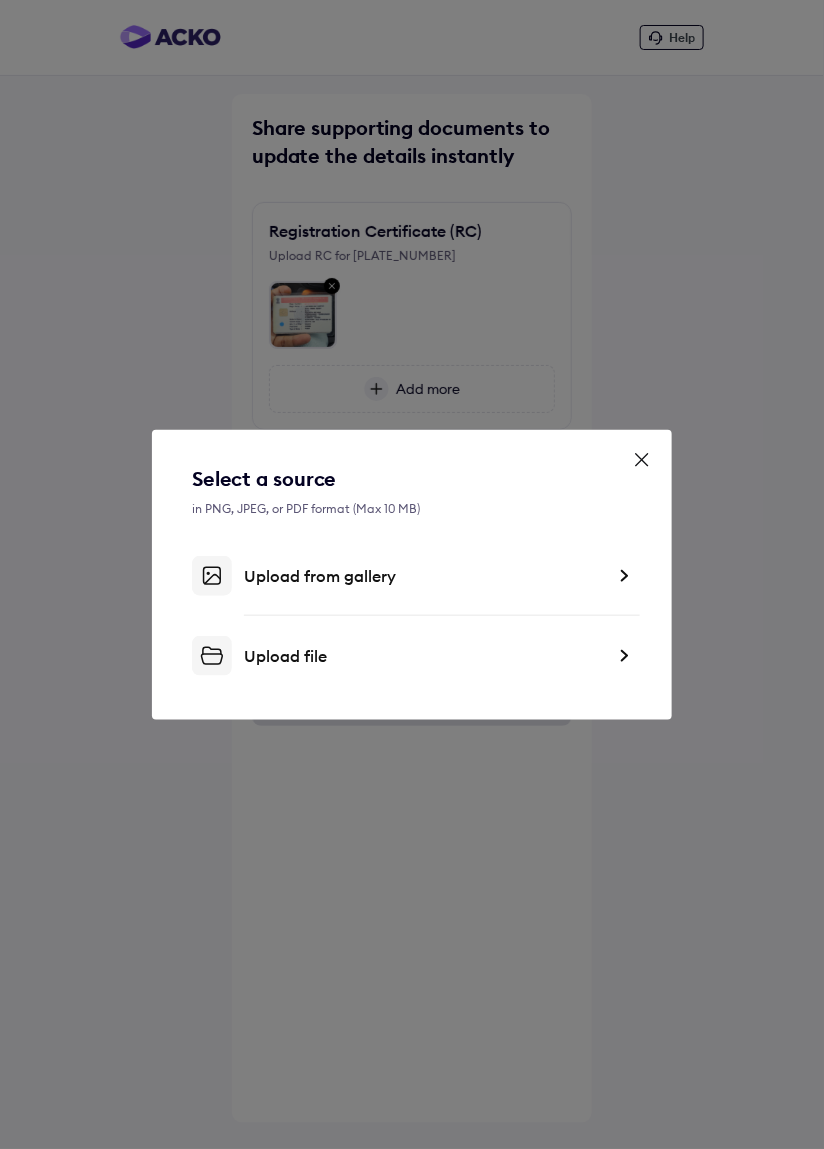 click on "Upload file" at bounding box center (424, 656) 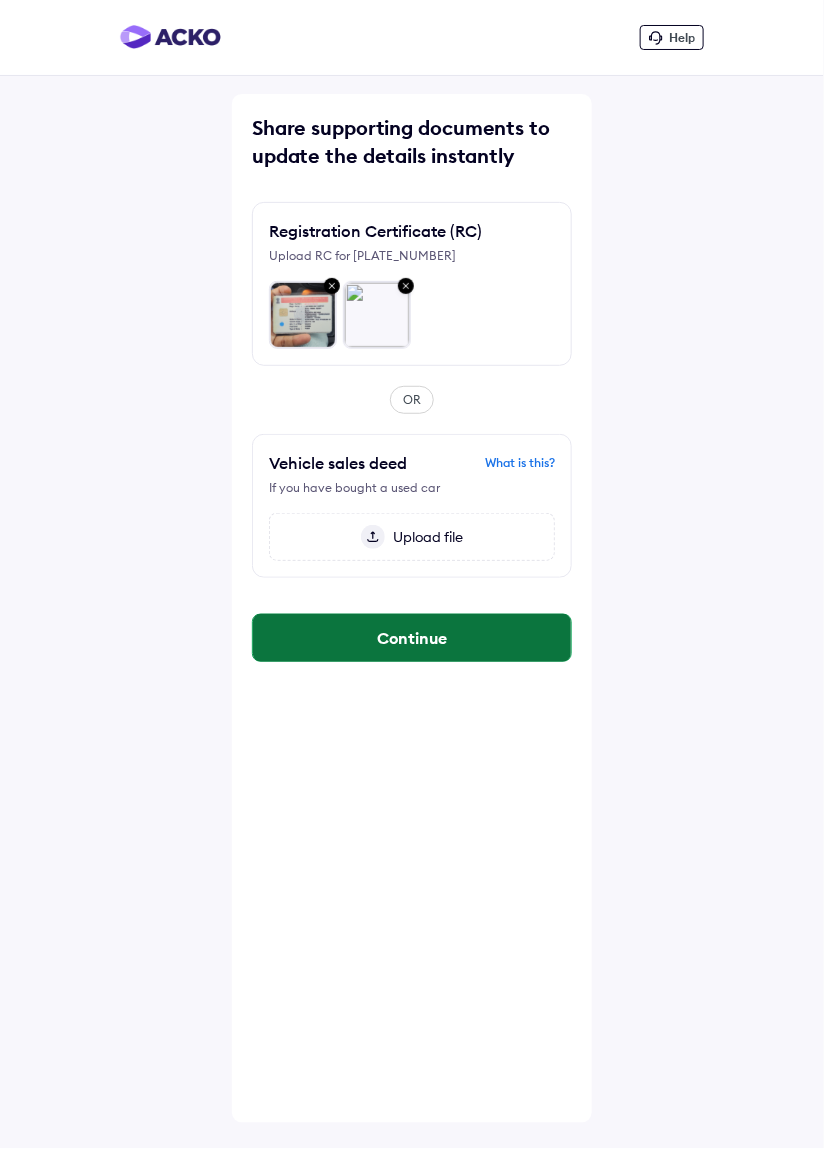 click on "Continue" at bounding box center [412, 638] 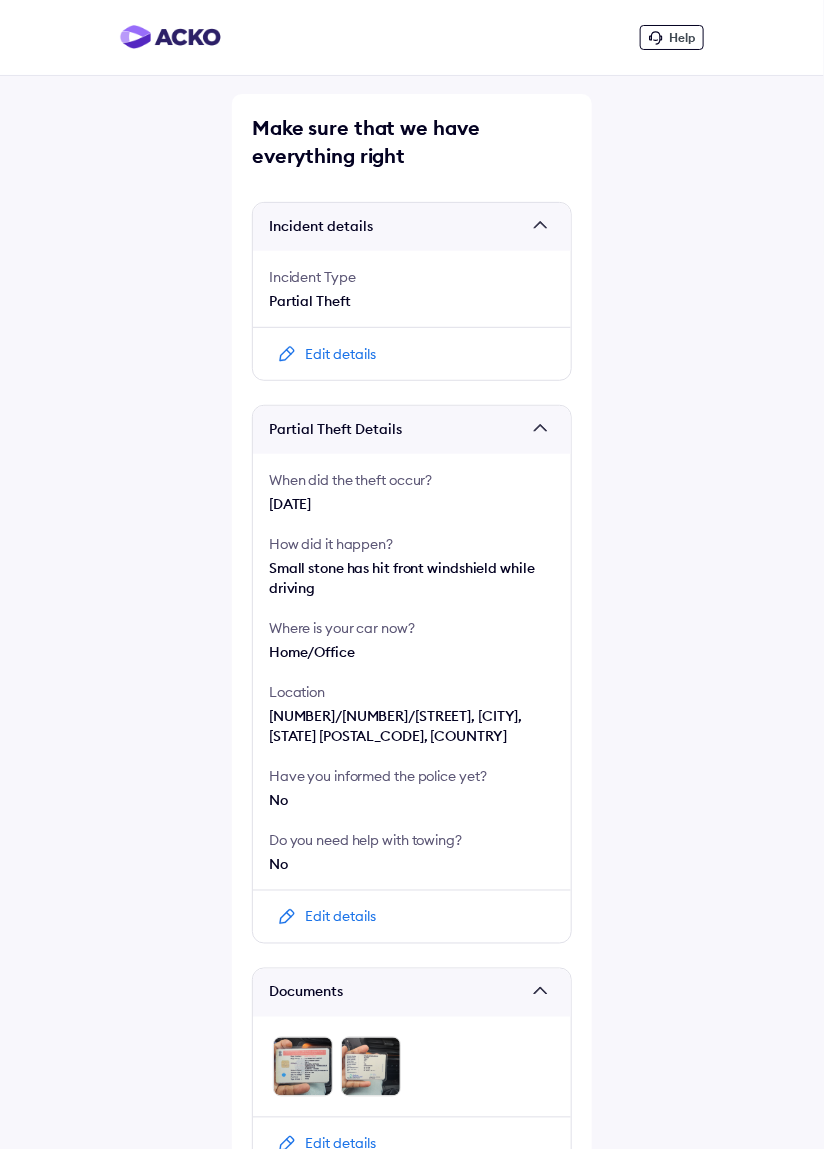 click on "Edit details" at bounding box center [340, 354] 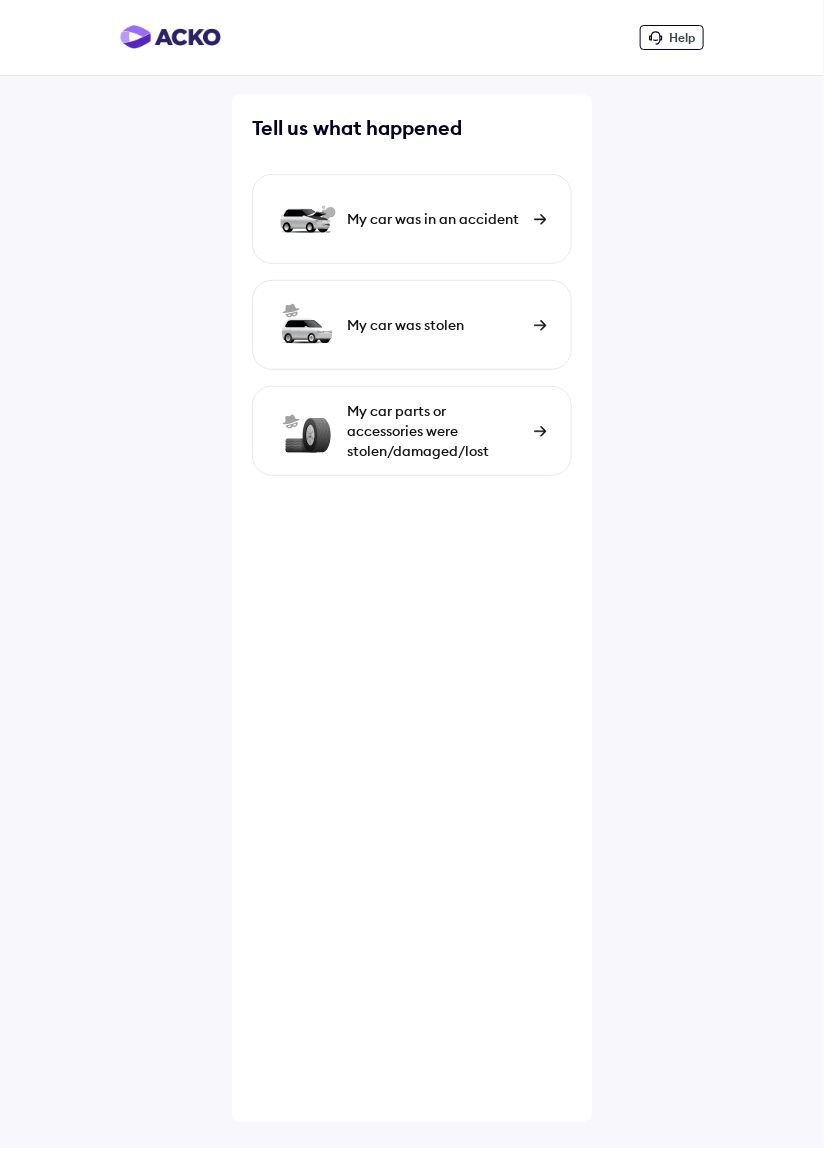 click at bounding box center (540, 431) 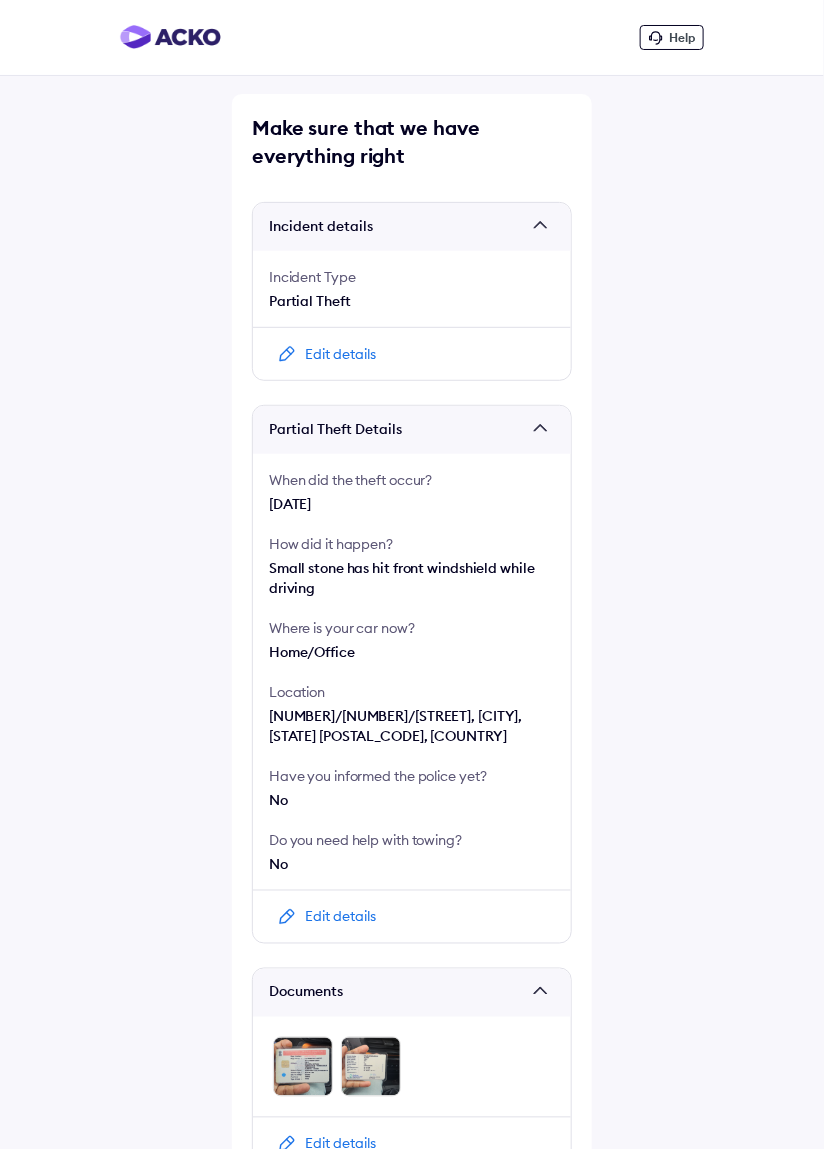 scroll, scrollTop: 48, scrollLeft: 0, axis: vertical 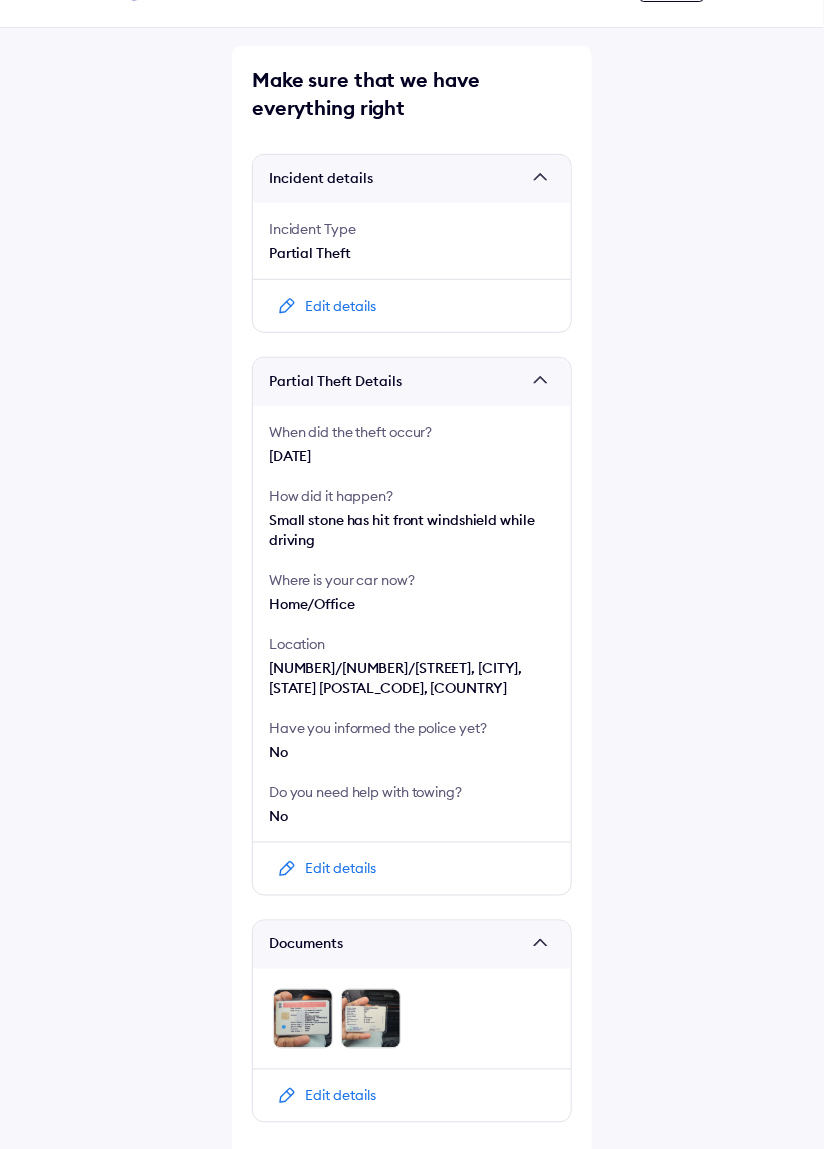 click on "Continue" at bounding box center (412, 1187) 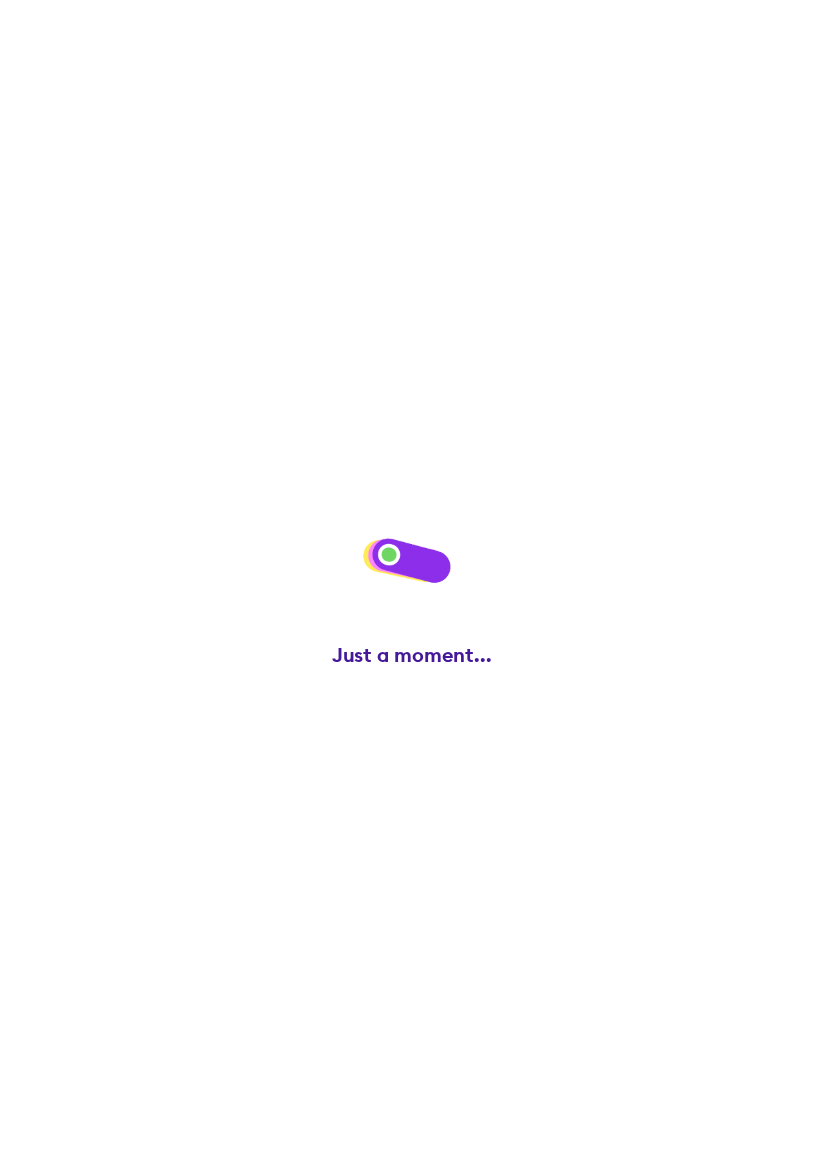 scroll, scrollTop: 0, scrollLeft: 0, axis: both 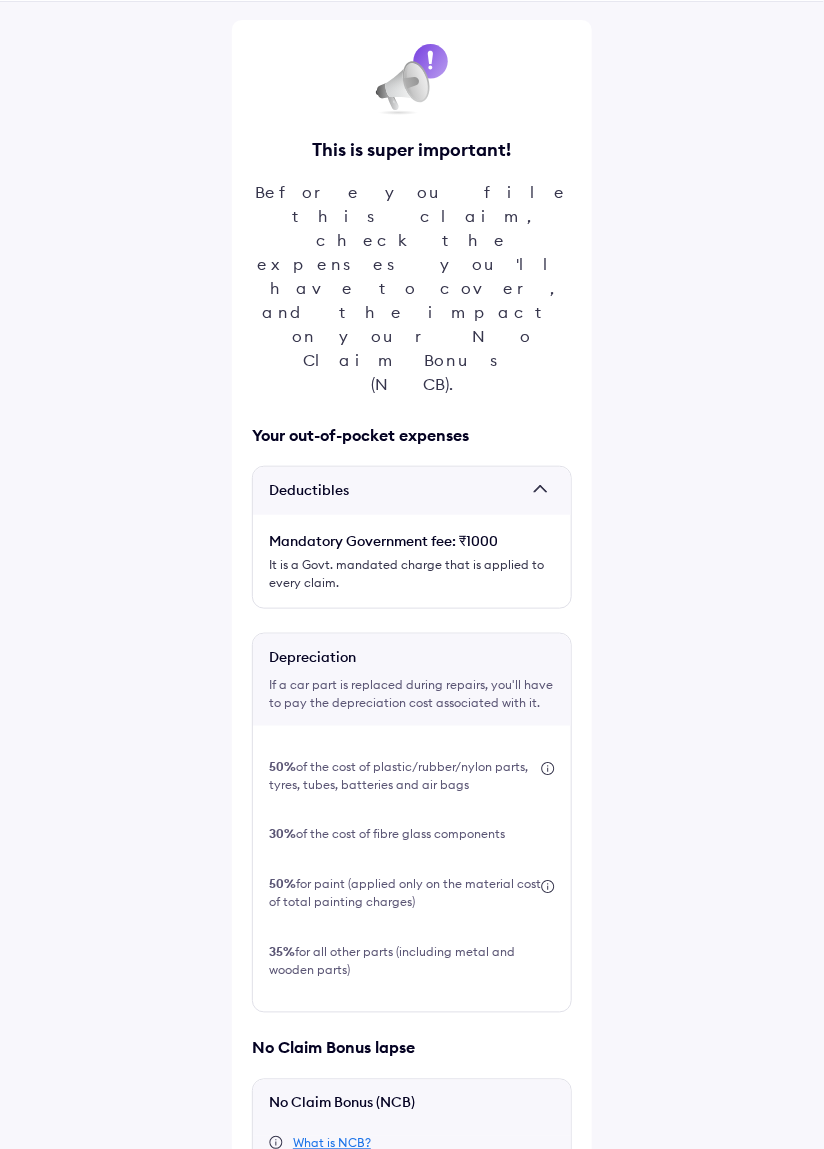 click on "I acknowledge my share of the costs and NCB lapse" at bounding box center (425, 1275) 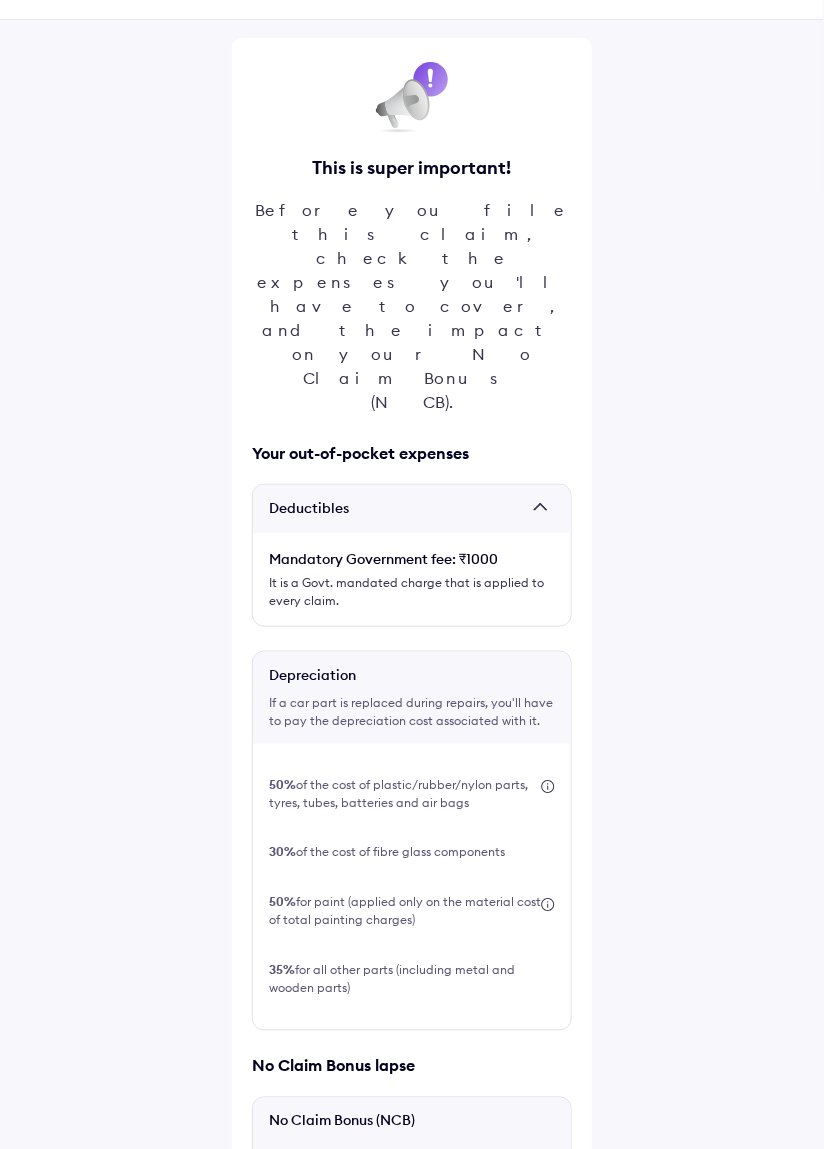 scroll, scrollTop: 0, scrollLeft: 0, axis: both 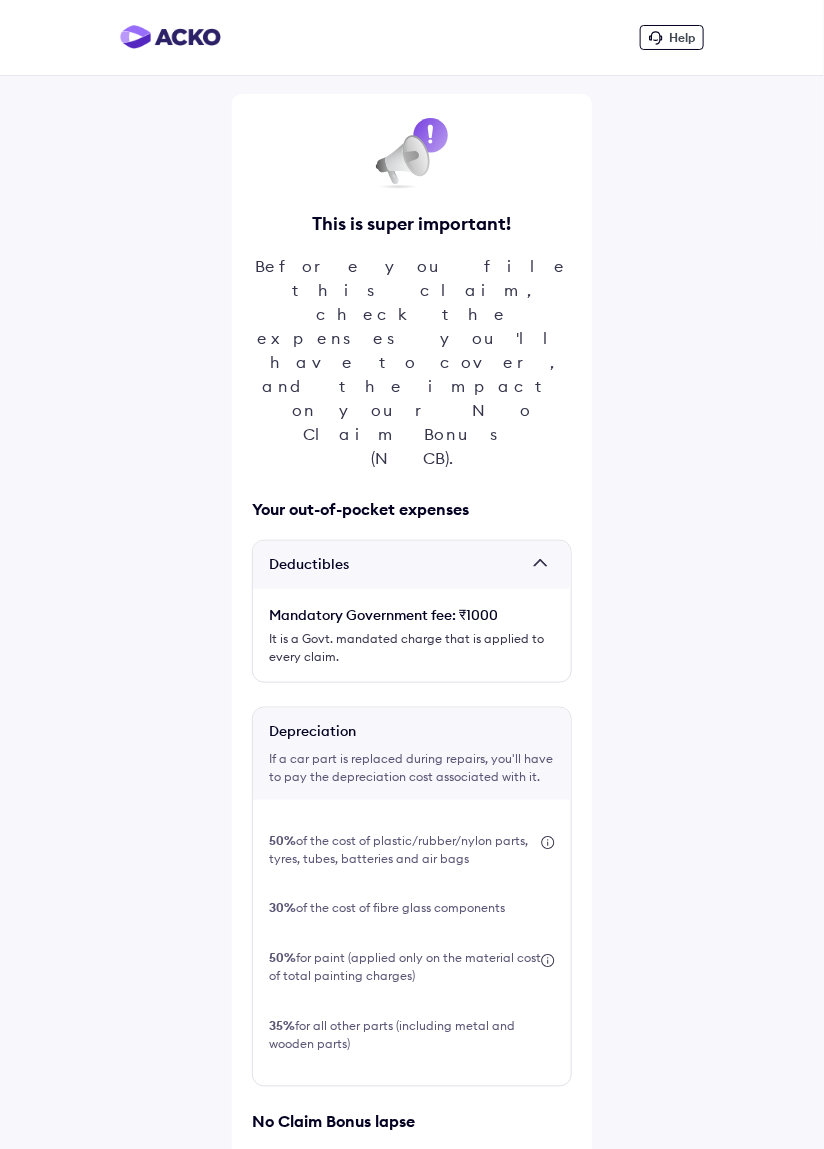 click on "Help This is super important! Before you file this claim, check the expenses you'll have to cover, and the impact on your No Claim Bonus (NCB). Your out-of-pocket expenses Deductibles Mandatory Government fee: ₹1000 It is a Govt. mandated charge that is applied to every claim. Depreciation If a car part is replaced during repairs, you'll have to pay the depreciation cost associated with it. 50%  of the cost of plastic/rubber/nylon parts, tyres, tubes, batteries and air bags 30%  of the cost of fibre glass components 50%  for paint (applied only on the material cost of total painting charges) 35%  for all other parts (including metal and wooden parts) No Claim Bonus lapse No Claim Bonus (NCB)   What is NCB? As you have the NCB Protect add-on, your NCB discount will  not be affected.  I acknowledge my share of the costs and NCB lapse  Register claim" at bounding box center (412, 732) 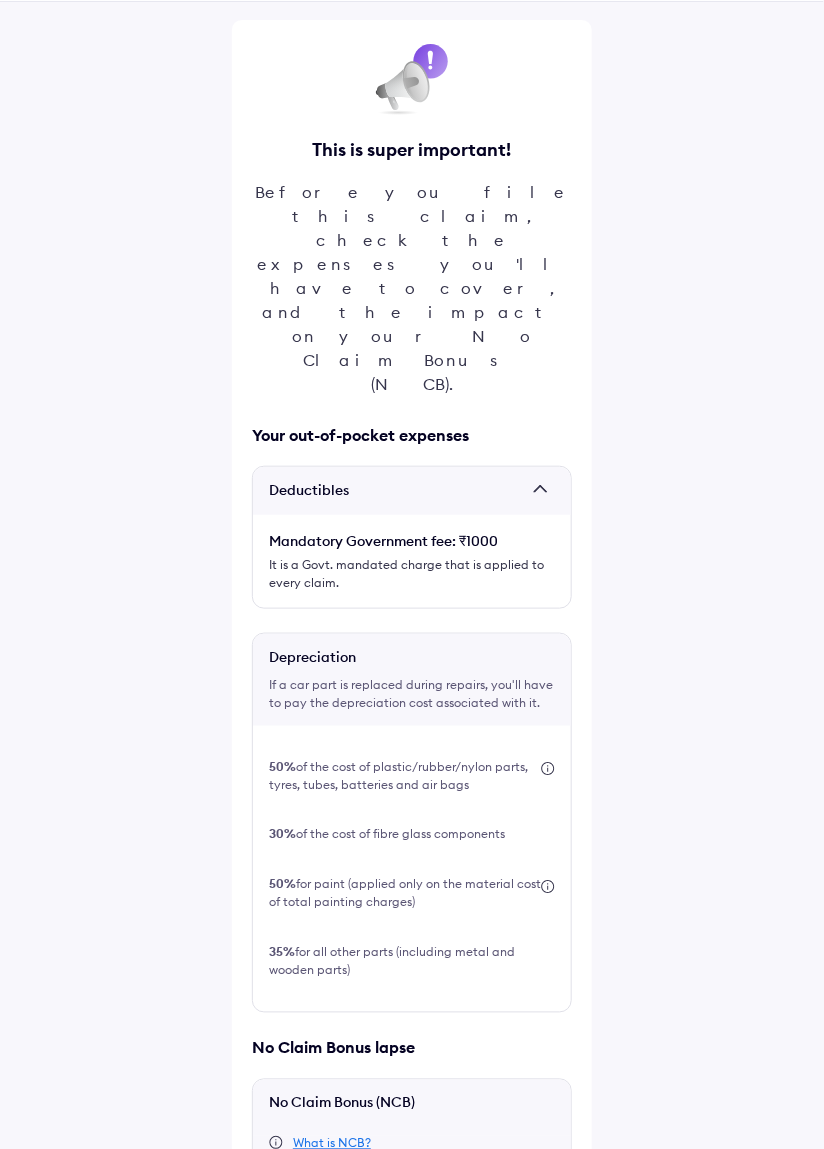 click on "Register claim" at bounding box center [412, 1331] 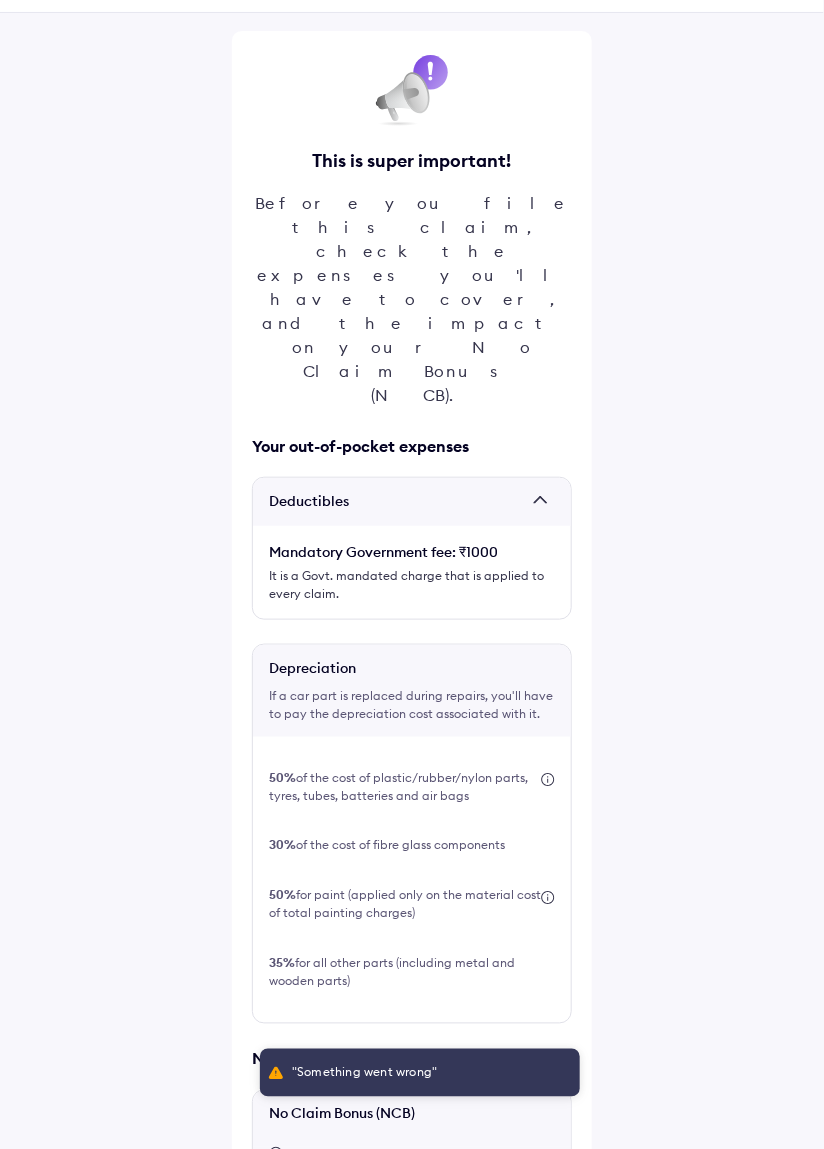 scroll, scrollTop: 0, scrollLeft: 0, axis: both 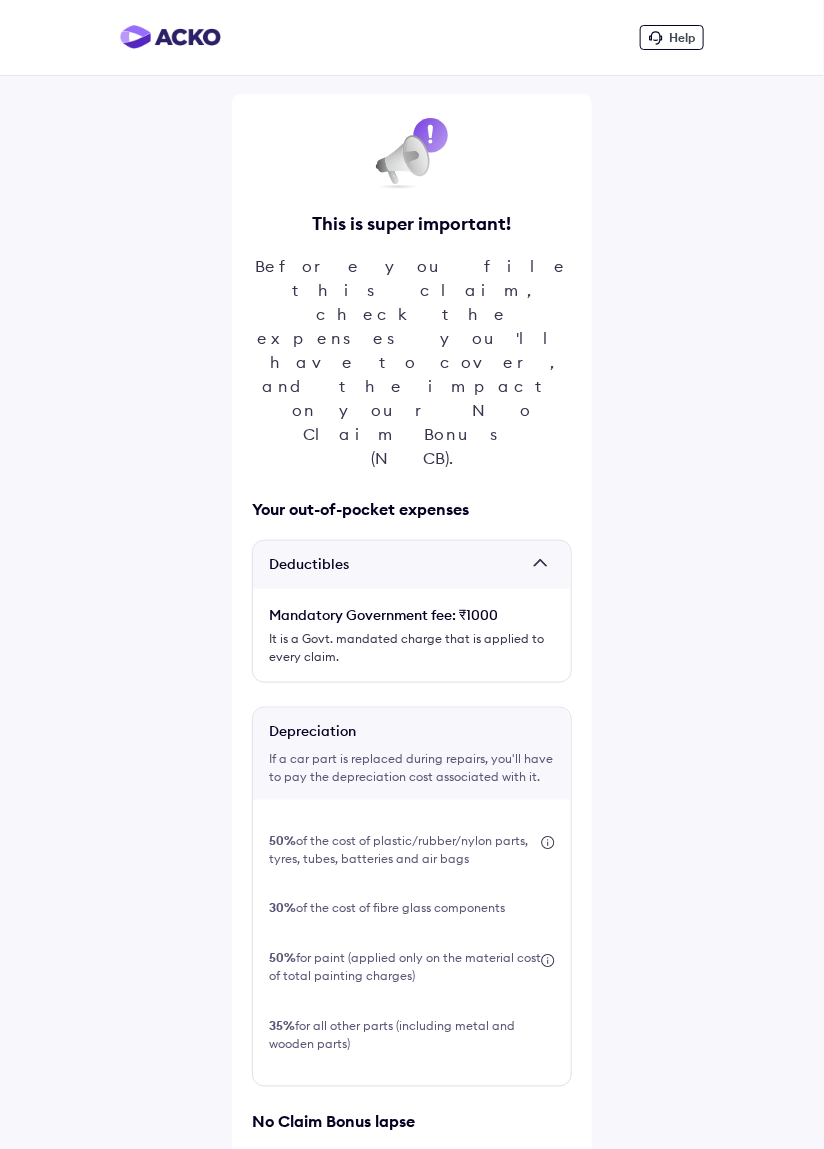 click on "Deductibles" at bounding box center [412, 565] 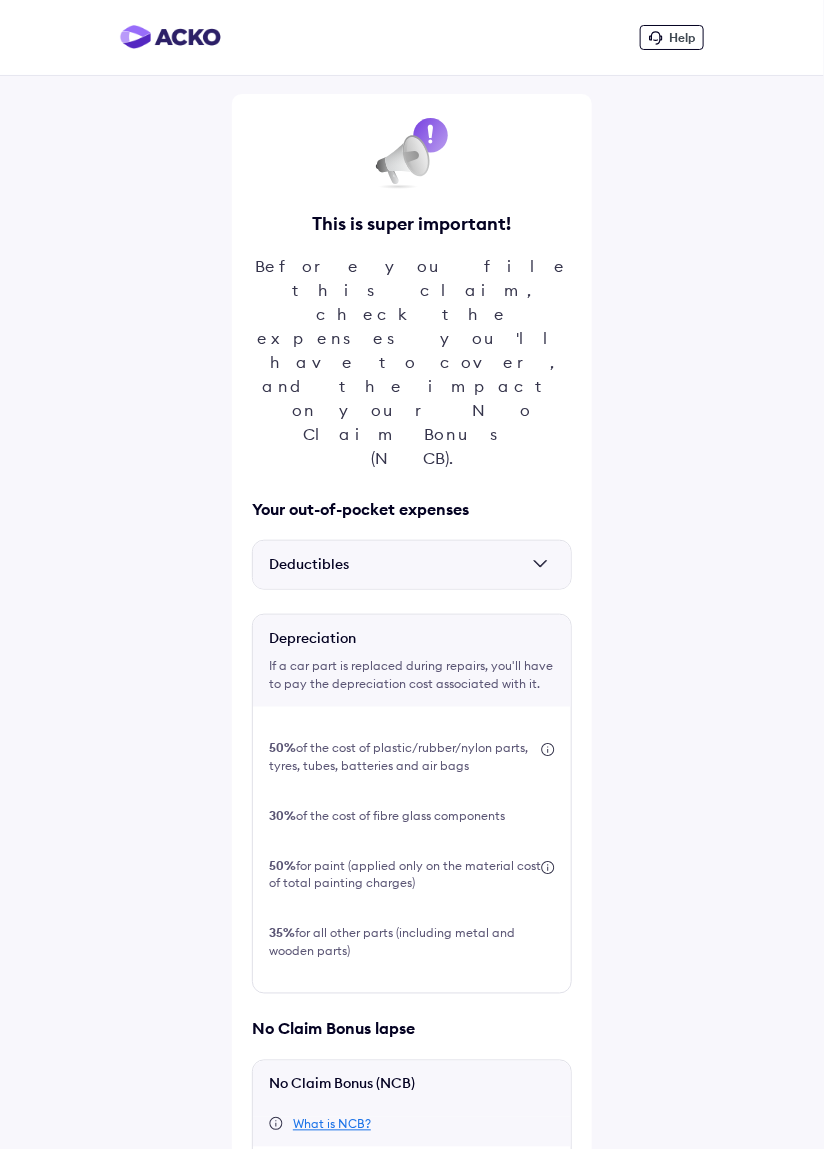 click on "Register claim" at bounding box center (412, 1312) 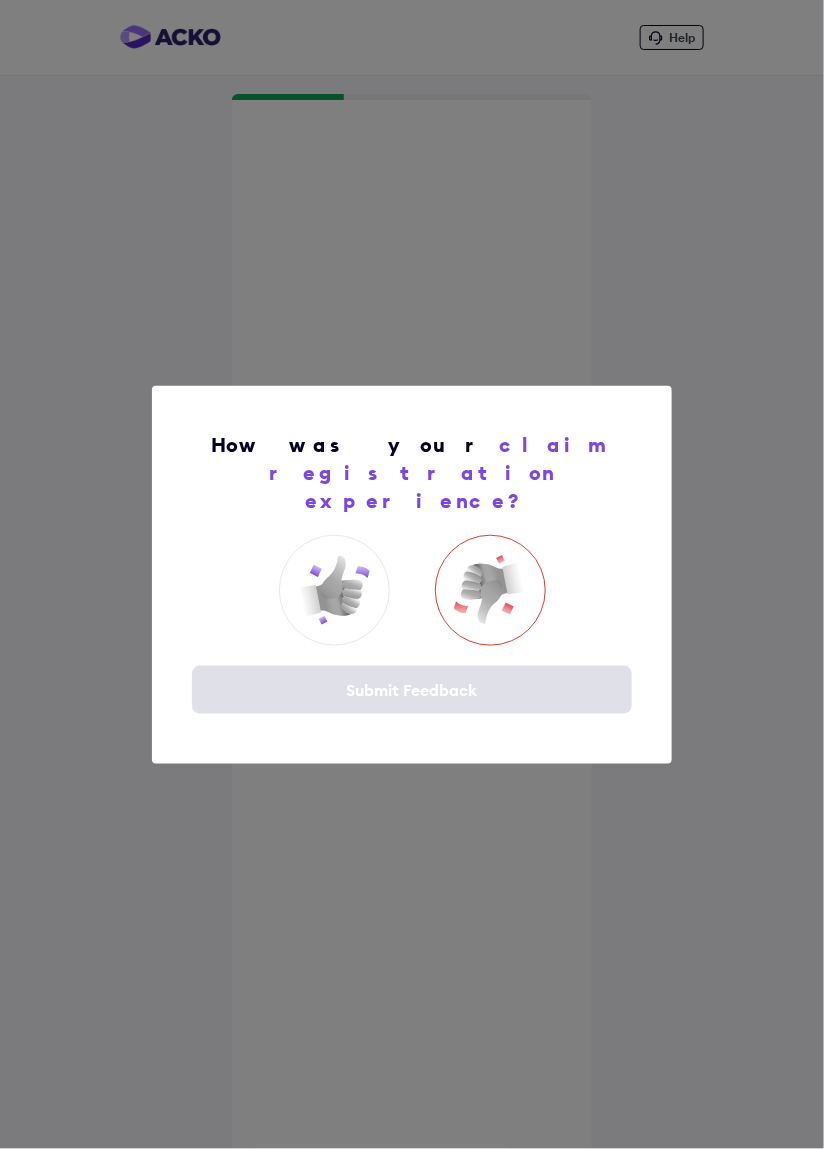 click at bounding box center [490, 590] 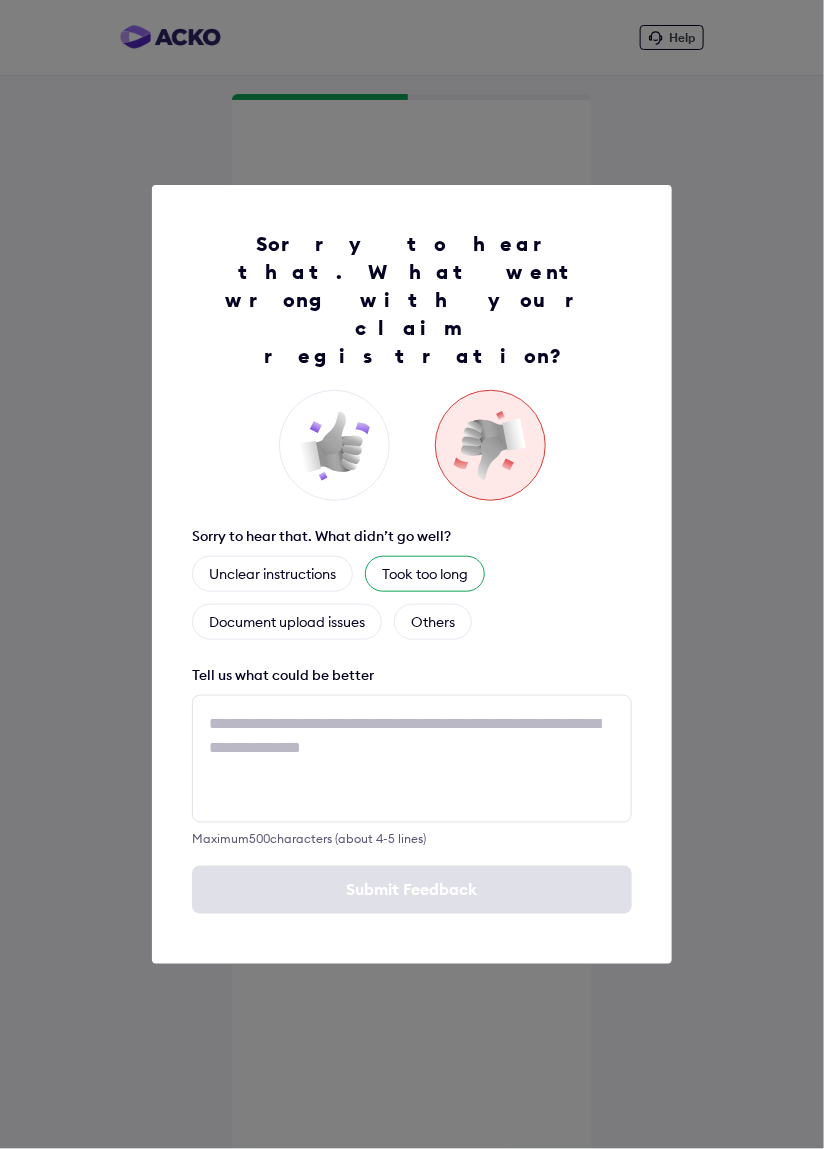 click on "Took too long" at bounding box center (425, 574) 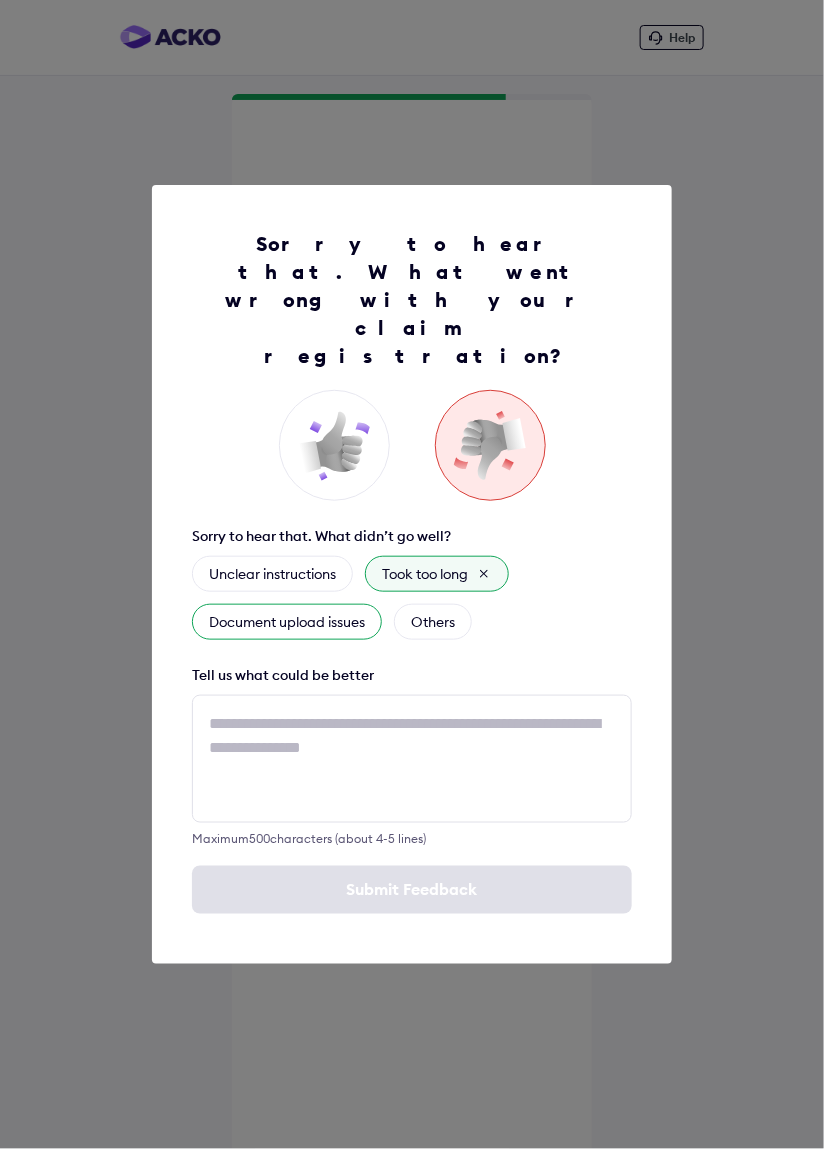 click on "Document upload issues" at bounding box center [287, 622] 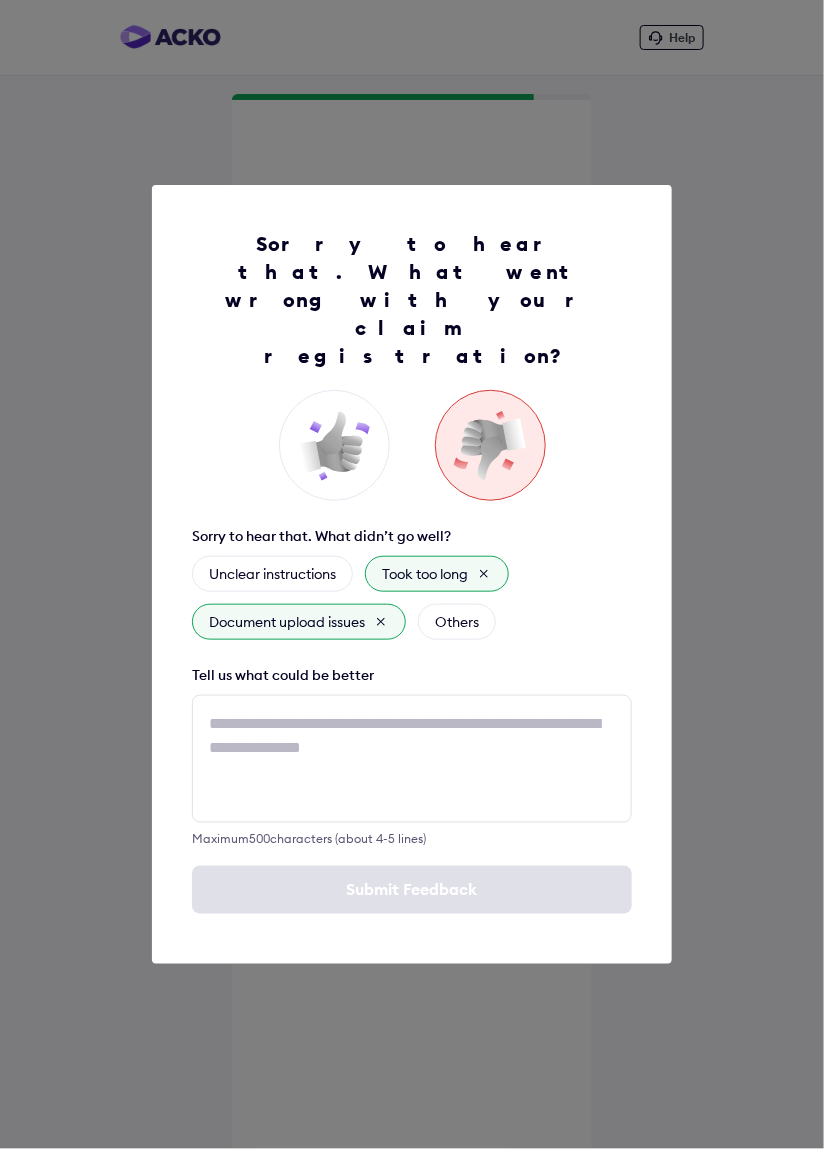 click on "Unclear instructions Took too long Document upload issues Others" at bounding box center (412, 598) 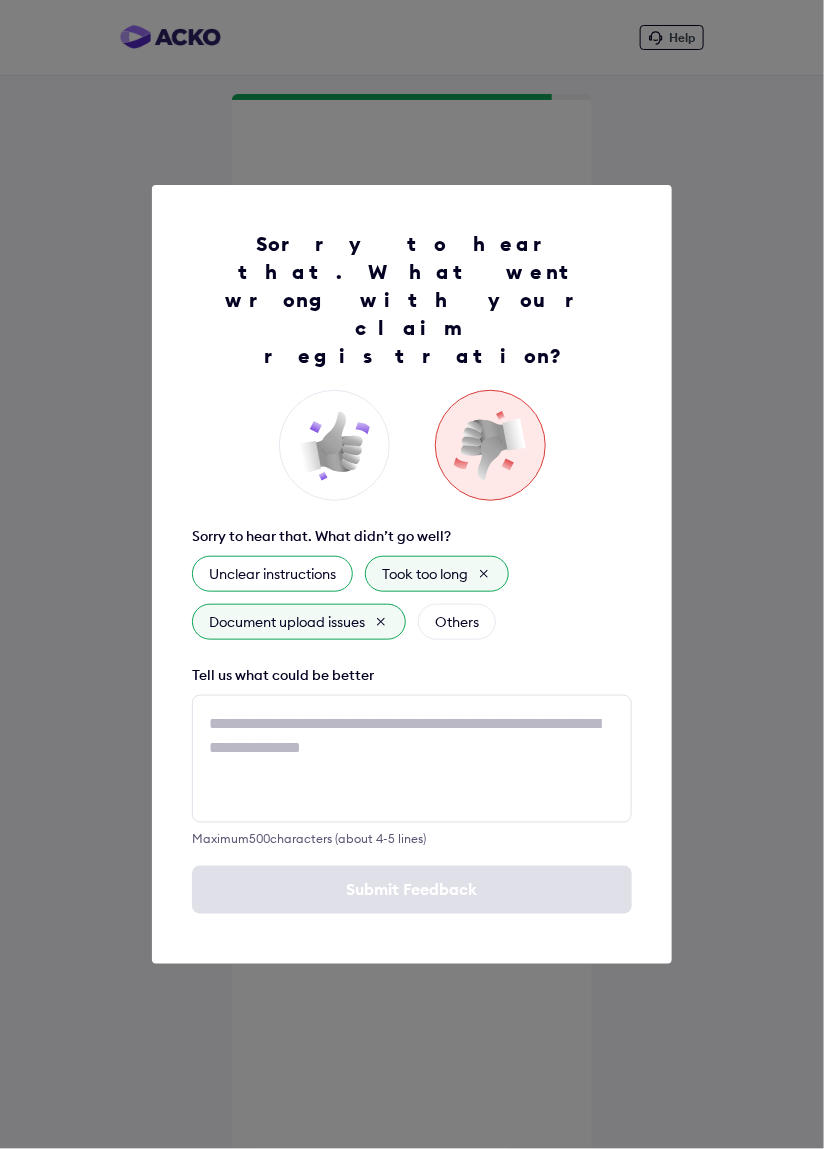click on "Unclear instructions" at bounding box center [272, 574] 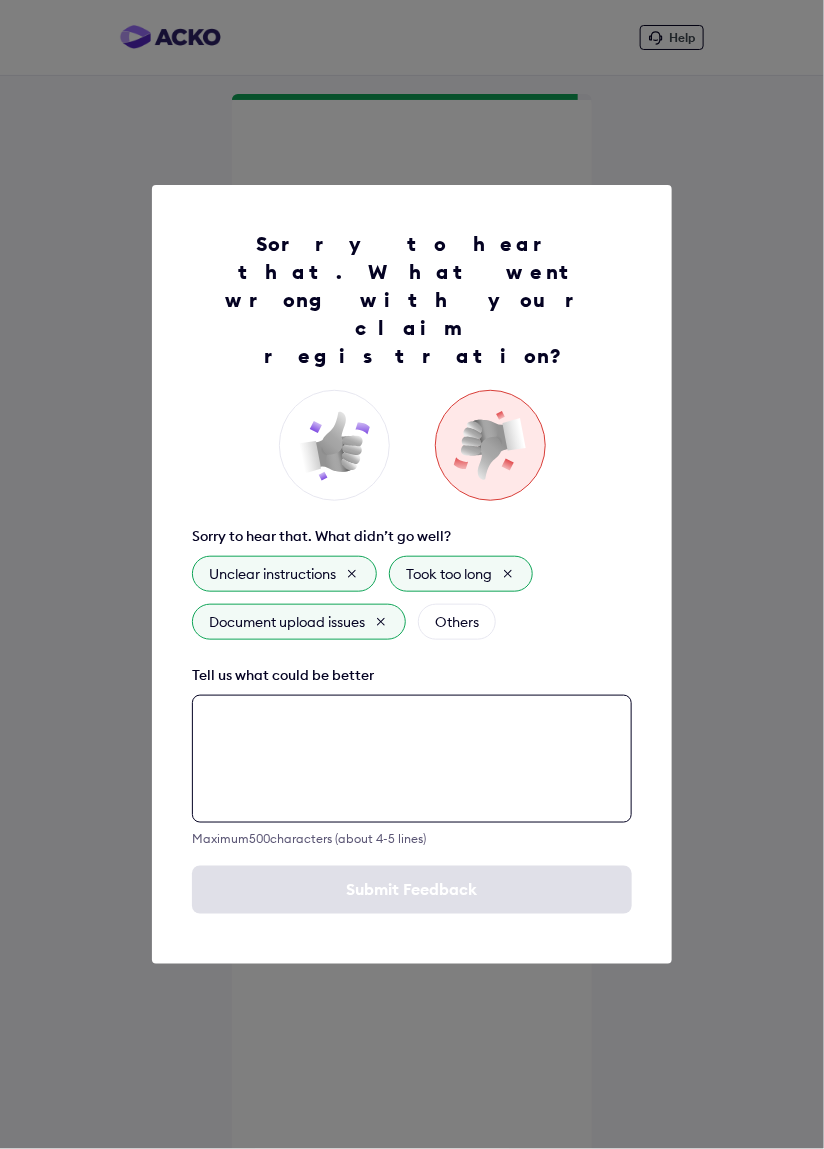 click at bounding box center [412, 759] 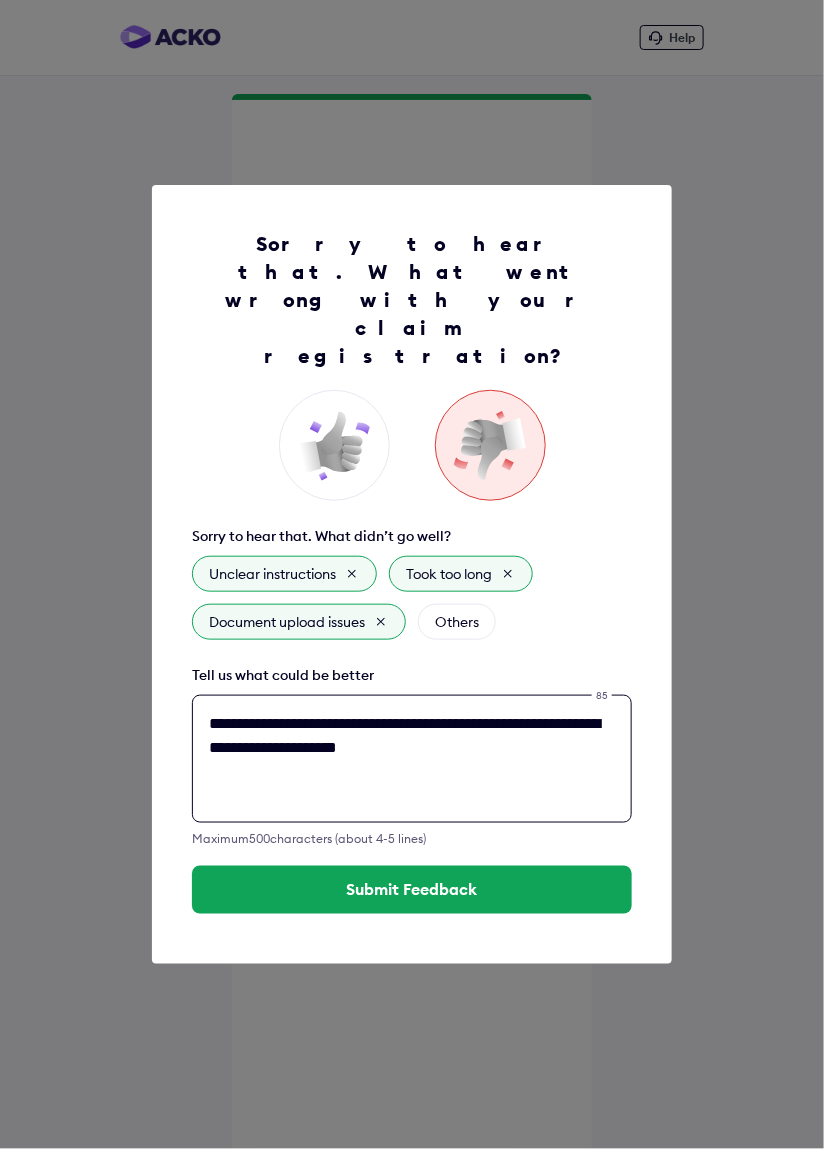 type on "**********" 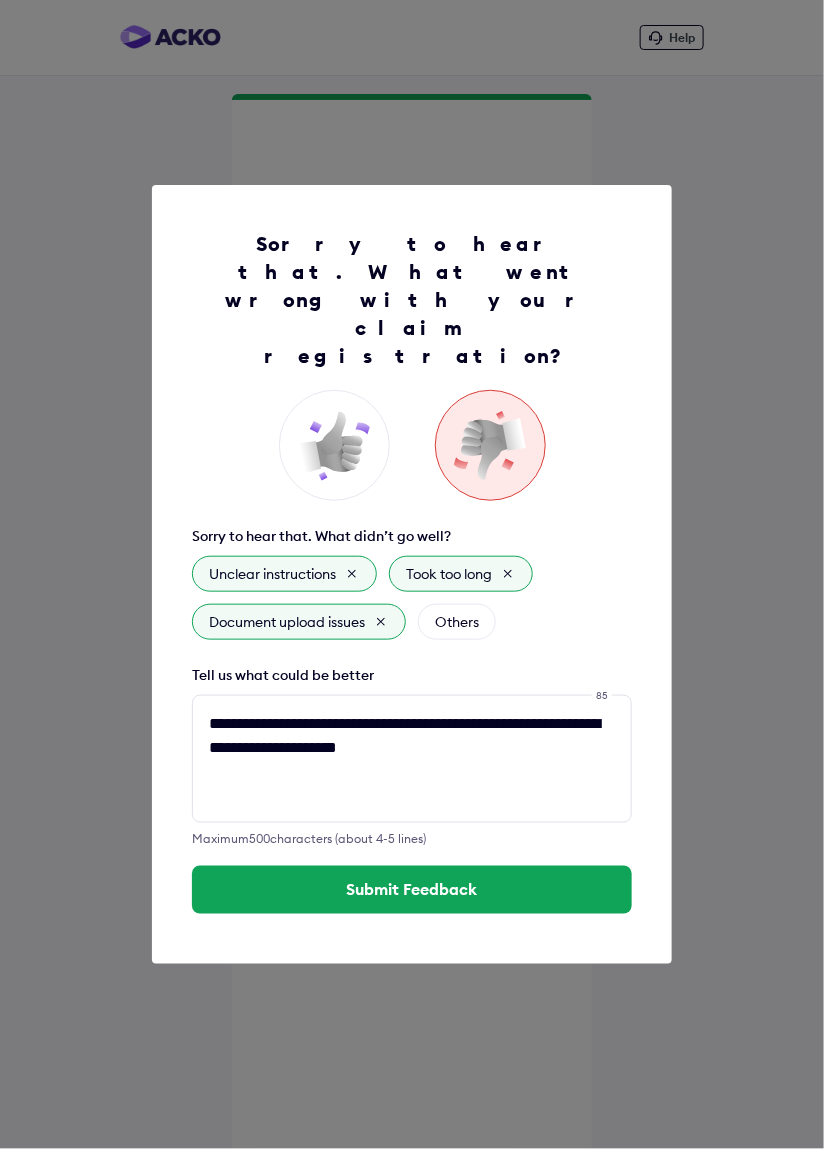 click on "Unclear instructions Took too long Document upload issues Others" at bounding box center (412, 598) 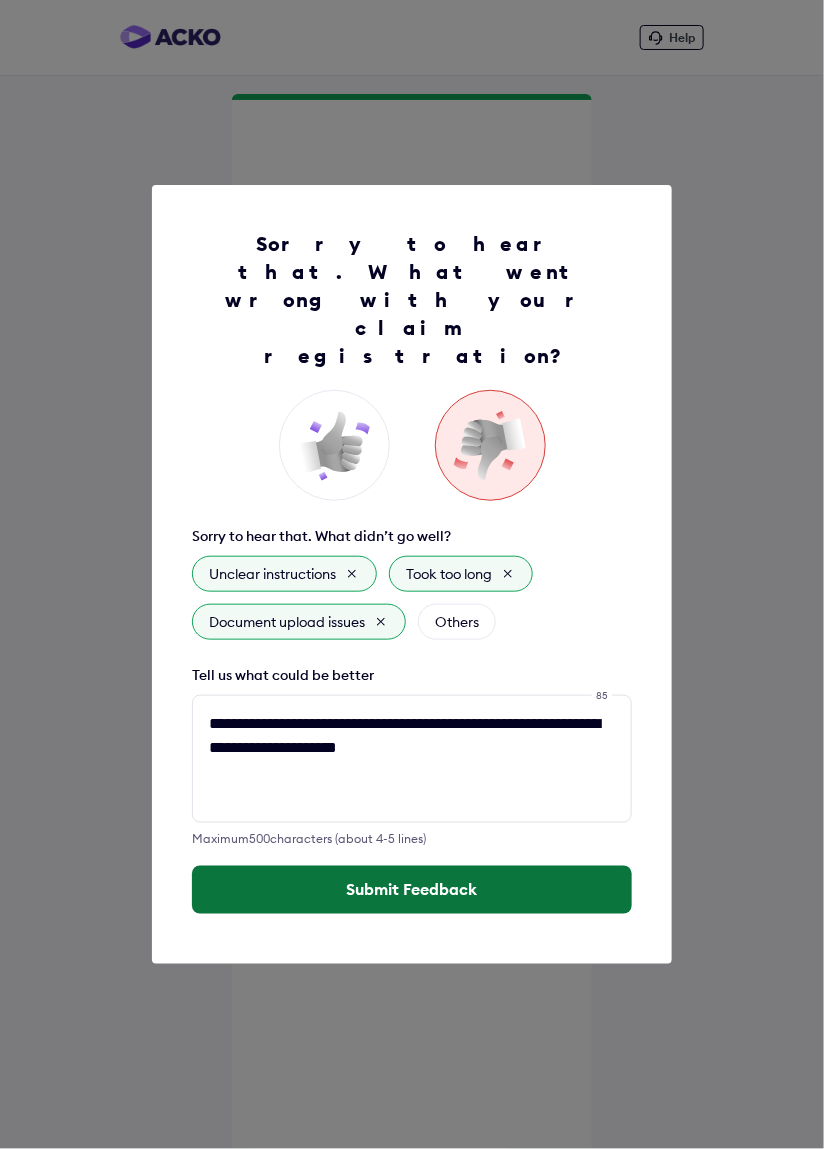 click on "Submit Feedback" at bounding box center (412, 890) 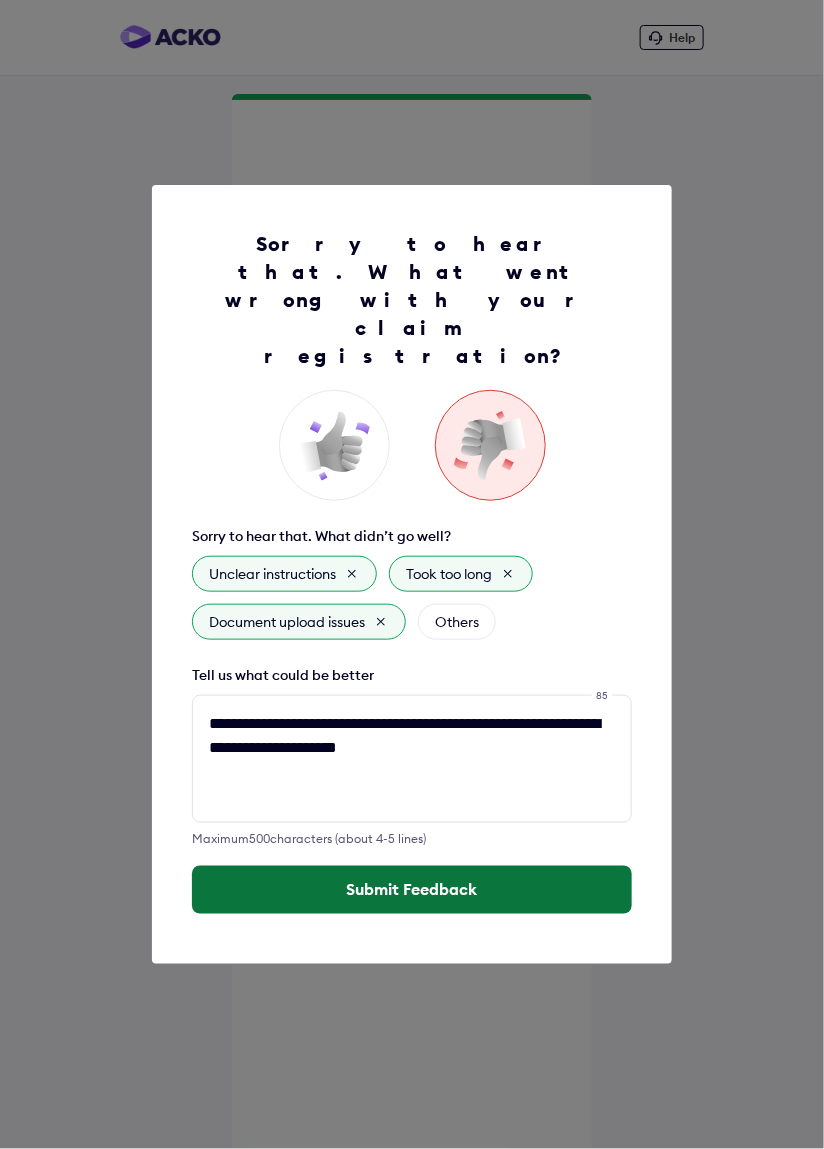 click on "Submit Feedback" at bounding box center (412, 890) 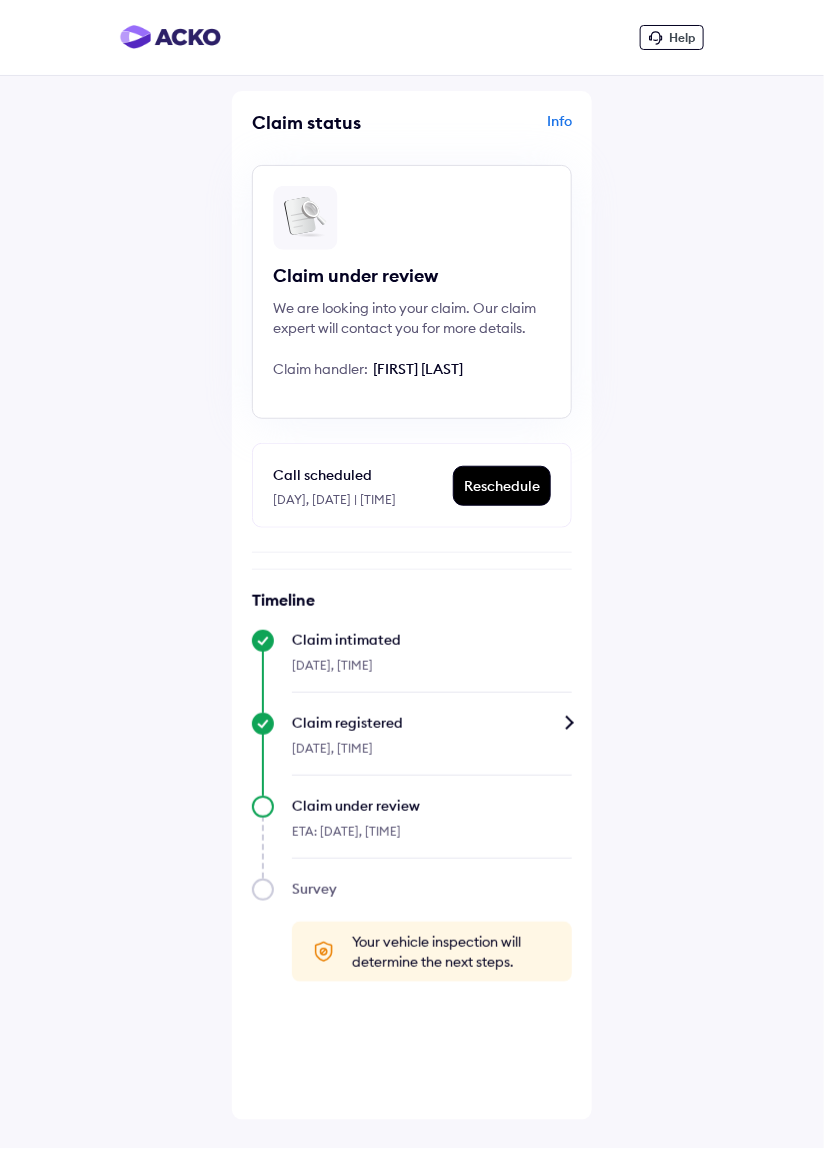 click on "Info" at bounding box center [494, 130] 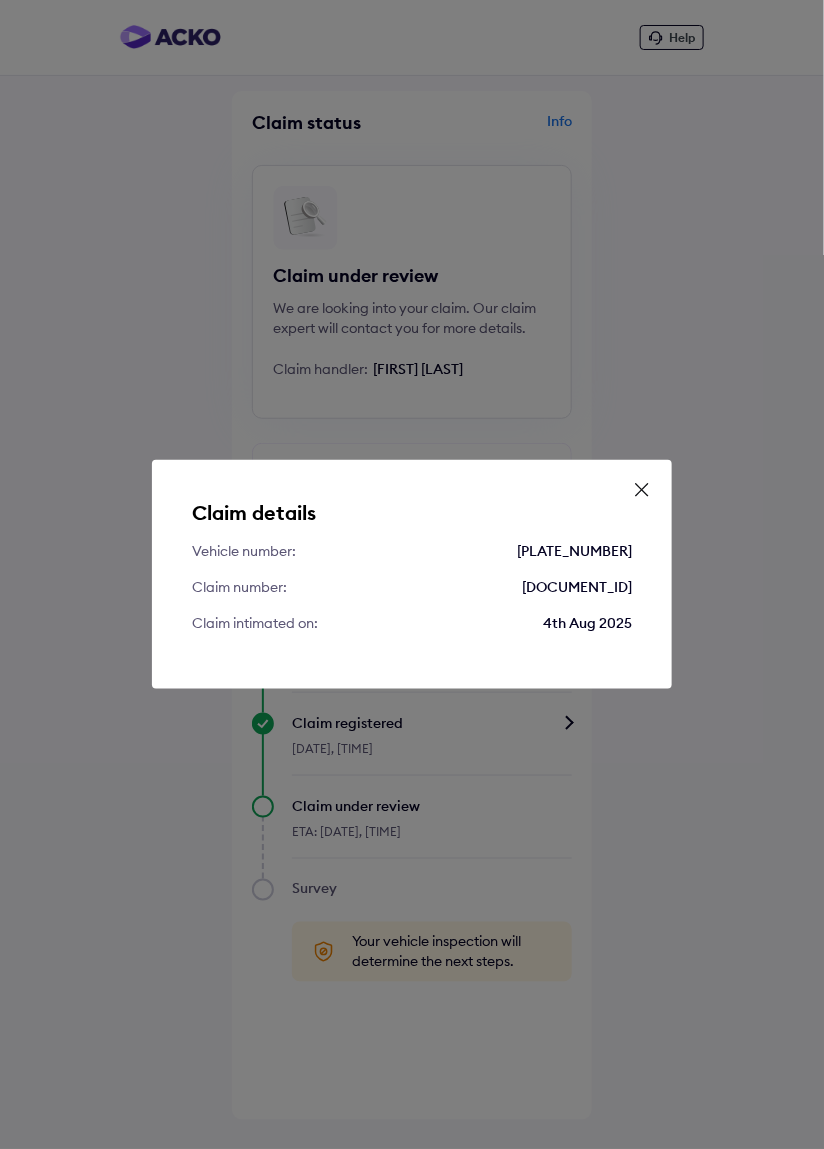 click 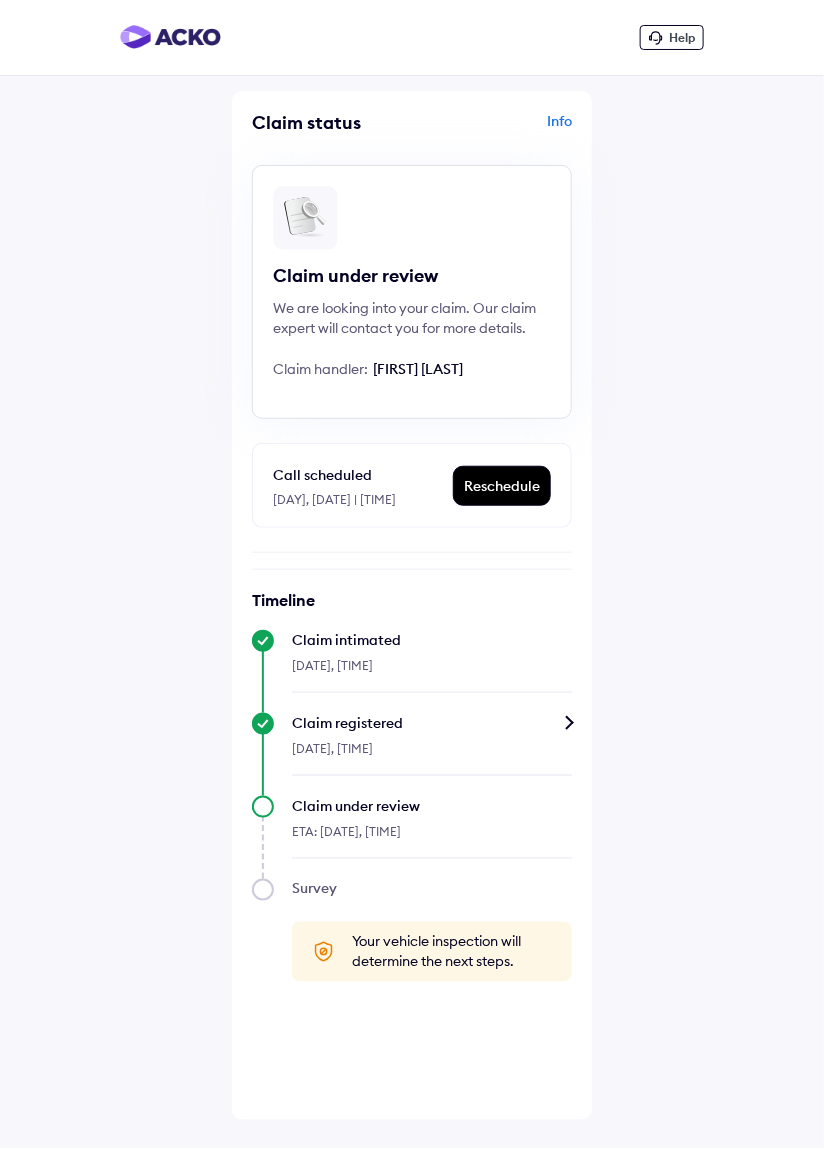click on "Help Claim status Info Claim under review We are looking into your claim. Our claim expert will contact you for more details. Claim handler: [FIRST] [LAST] Call scheduled [DAY],  [DATE] | [TIME] Reschedule Timeline Claim intimated [DATE], [TIME] Claim registered [DATE], [TIME] Claim under review ETA: [DATE], [TIME] Survey Your vehicle inspection will determine the next steps." at bounding box center (412, 574) 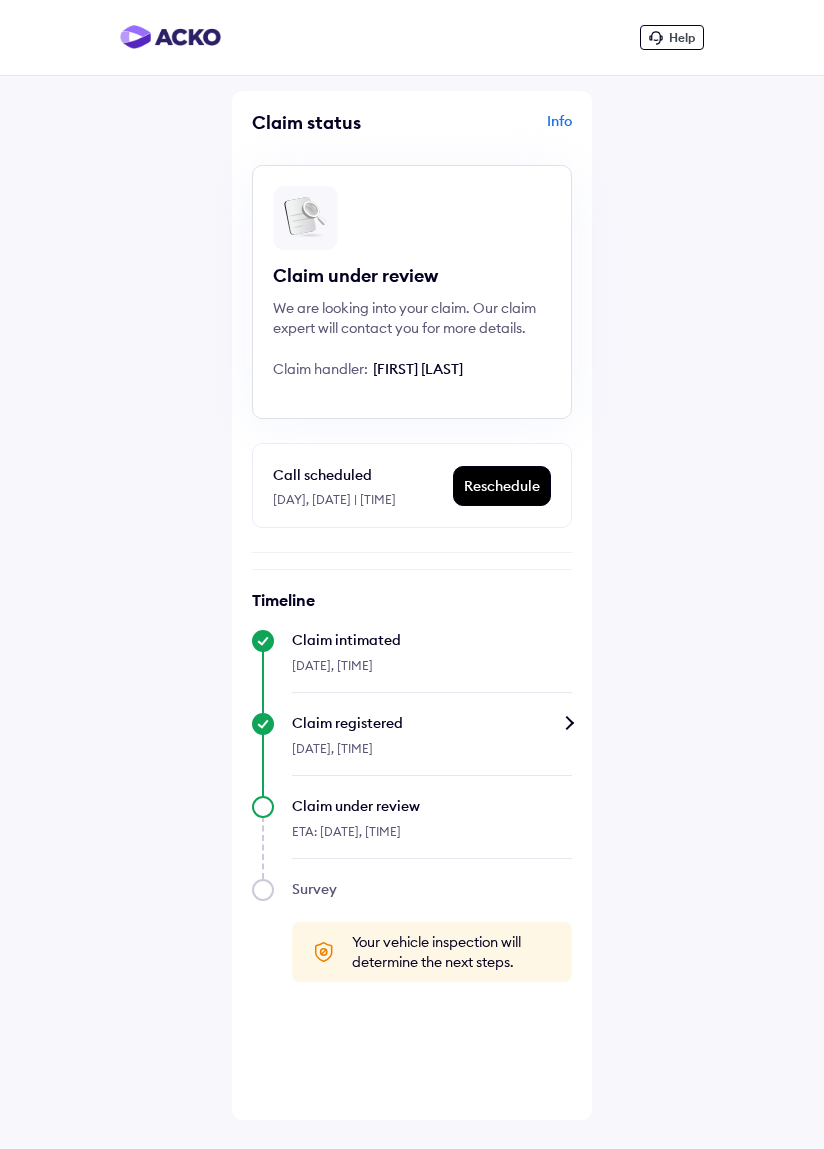 scroll, scrollTop: 0, scrollLeft: 0, axis: both 